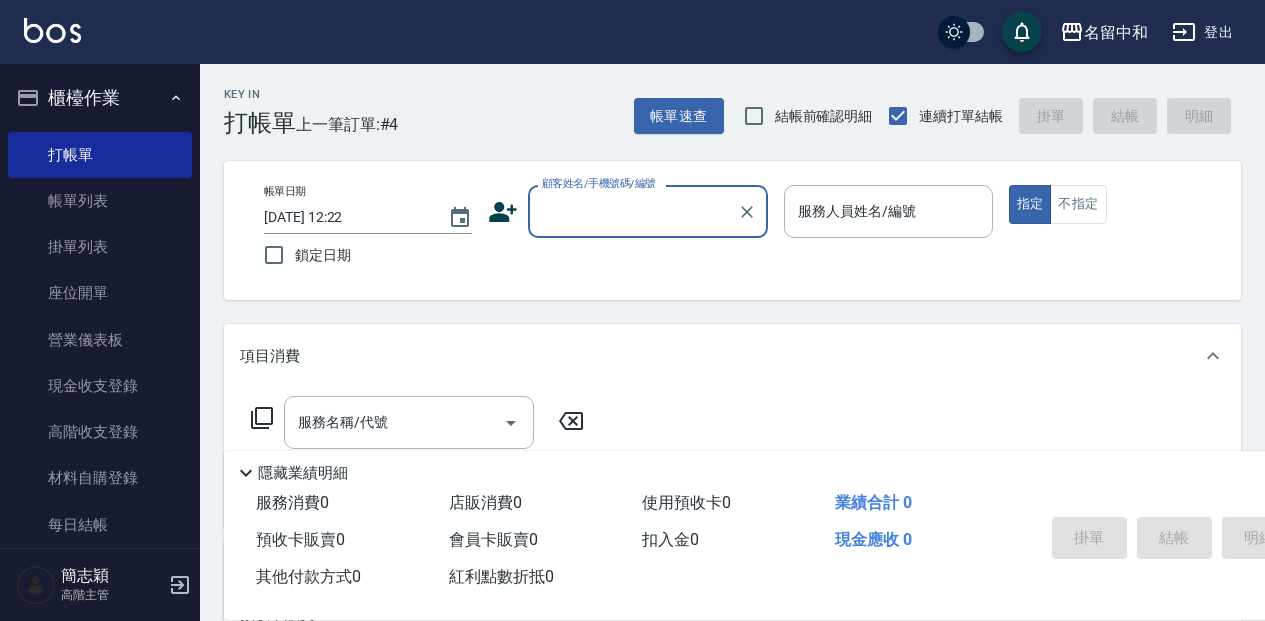 scroll, scrollTop: 66, scrollLeft: 0, axis: vertical 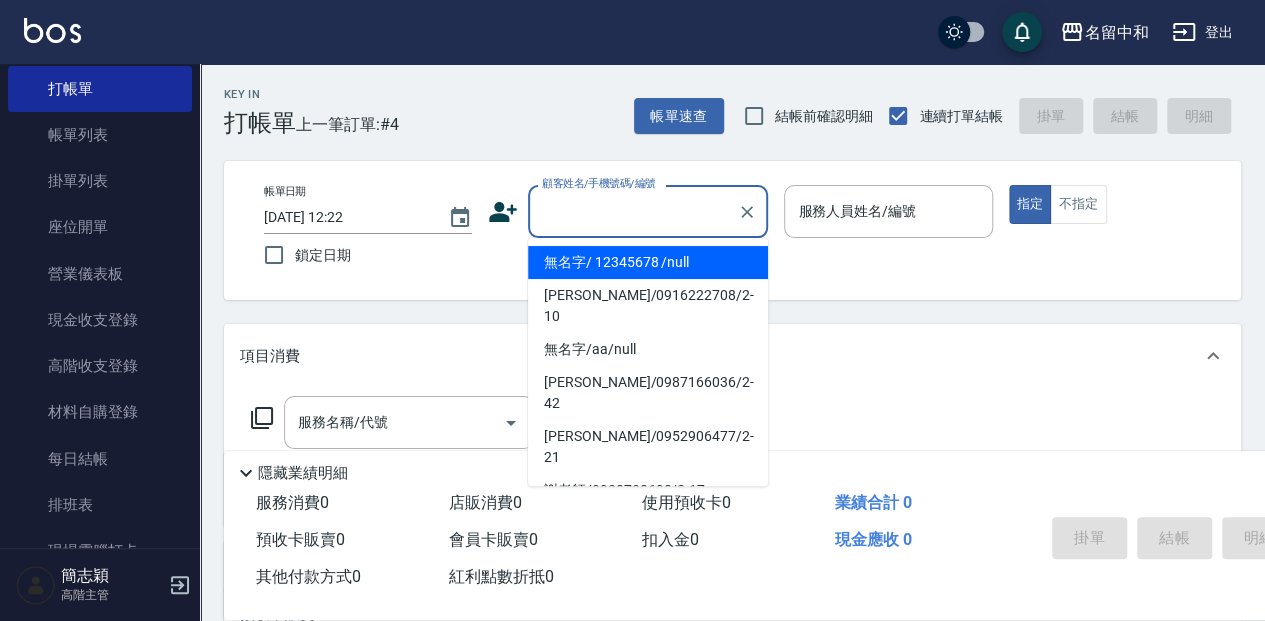click on "顧客姓名/手機號碼/編號" at bounding box center (633, 211) 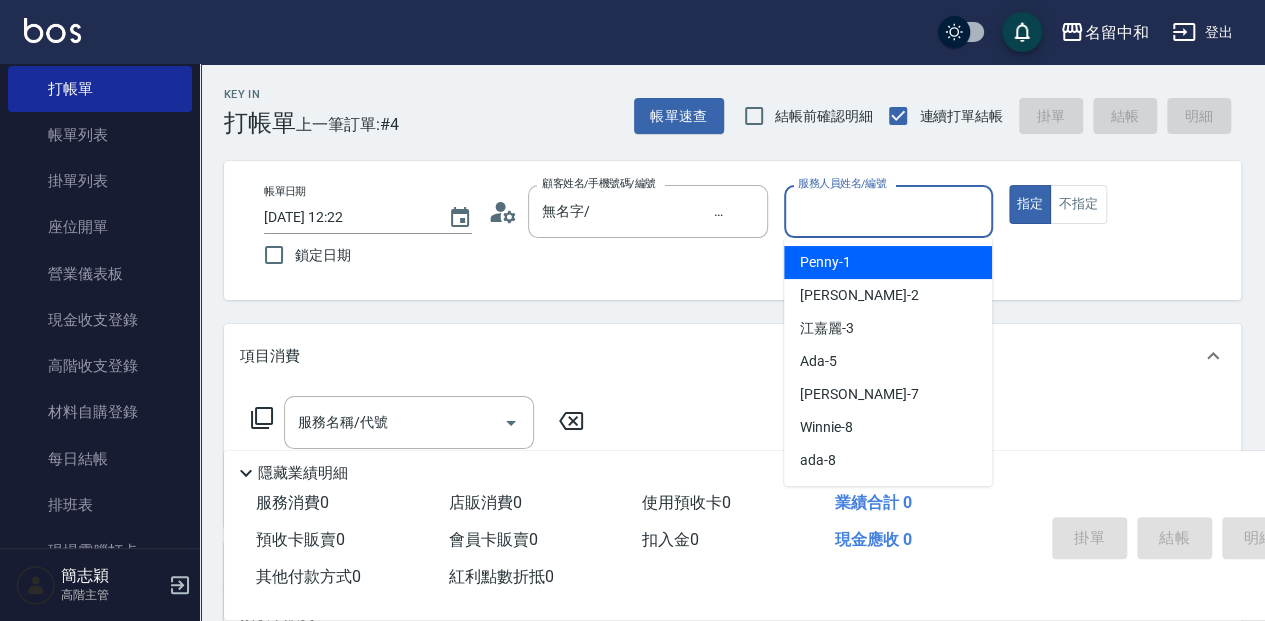 click on "服務人員姓名/編號" at bounding box center (888, 211) 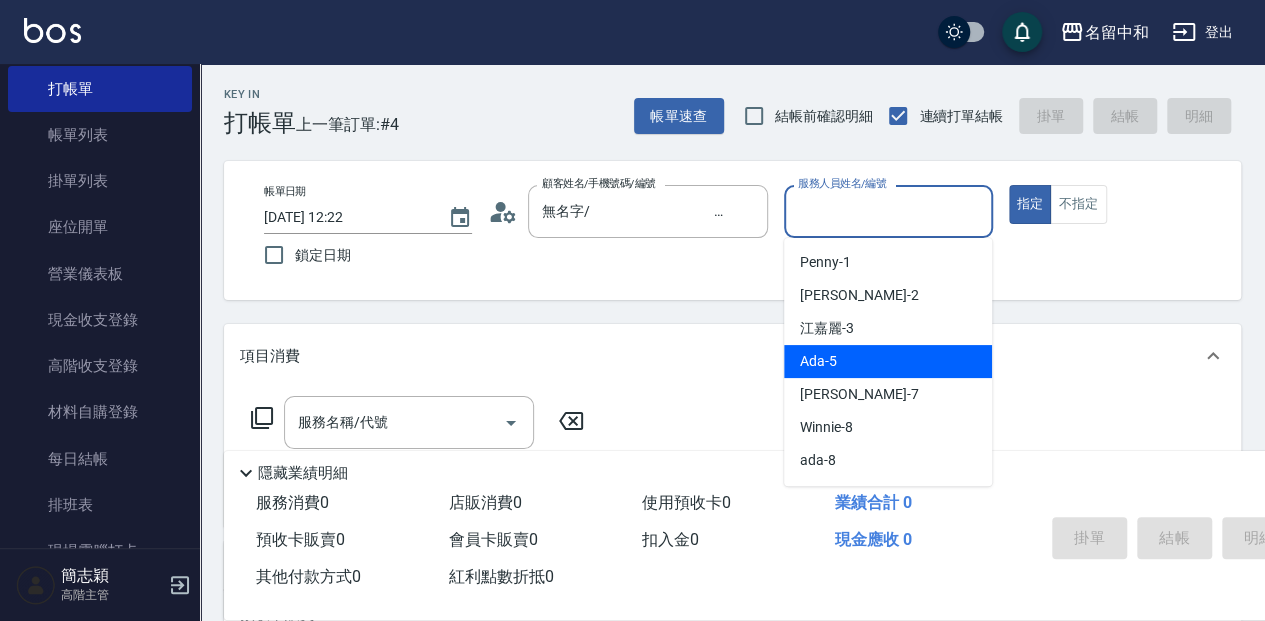 click on "Ada -5" at bounding box center [888, 361] 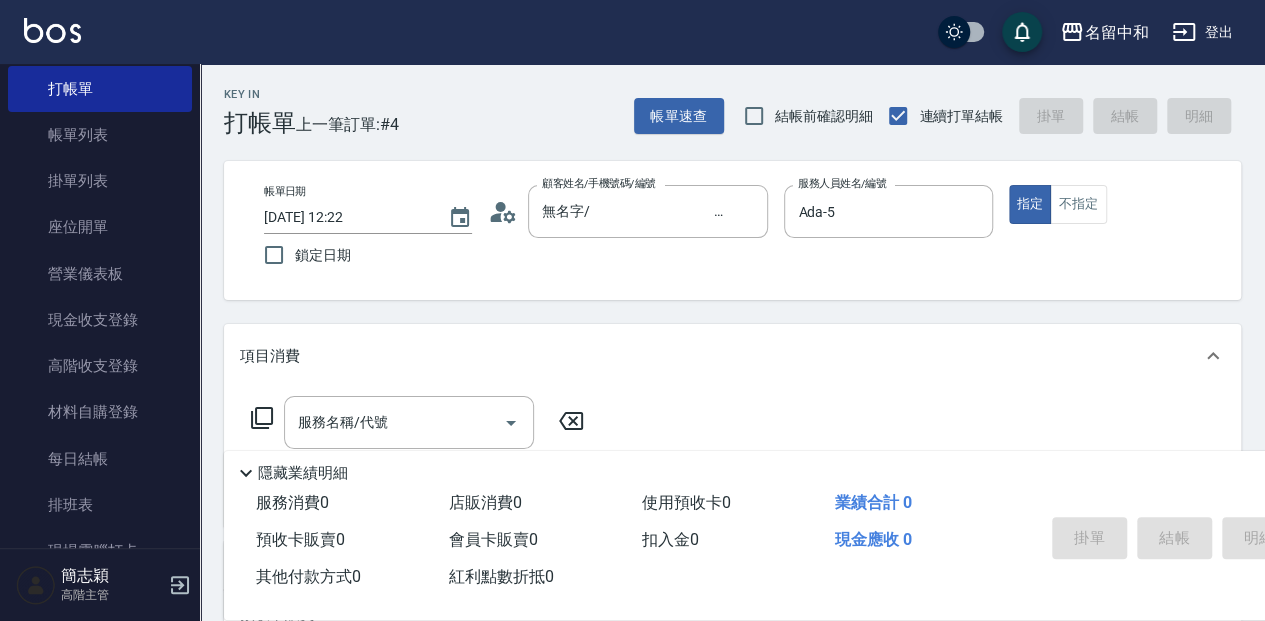 click 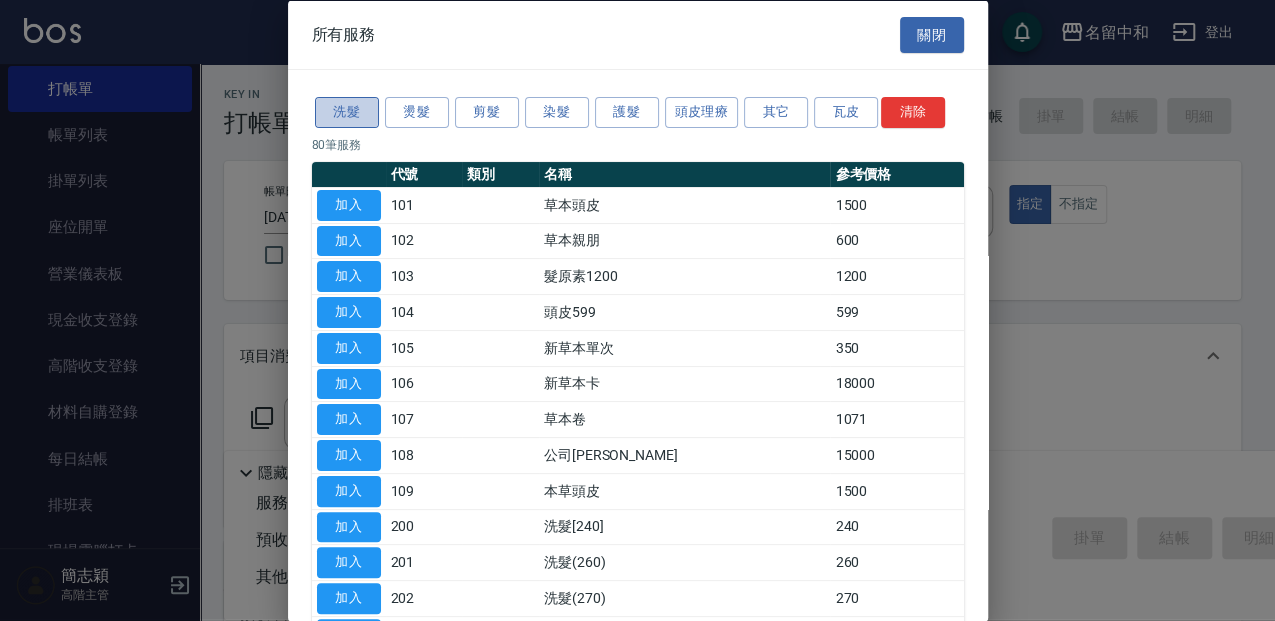 click on "洗髮" at bounding box center [347, 112] 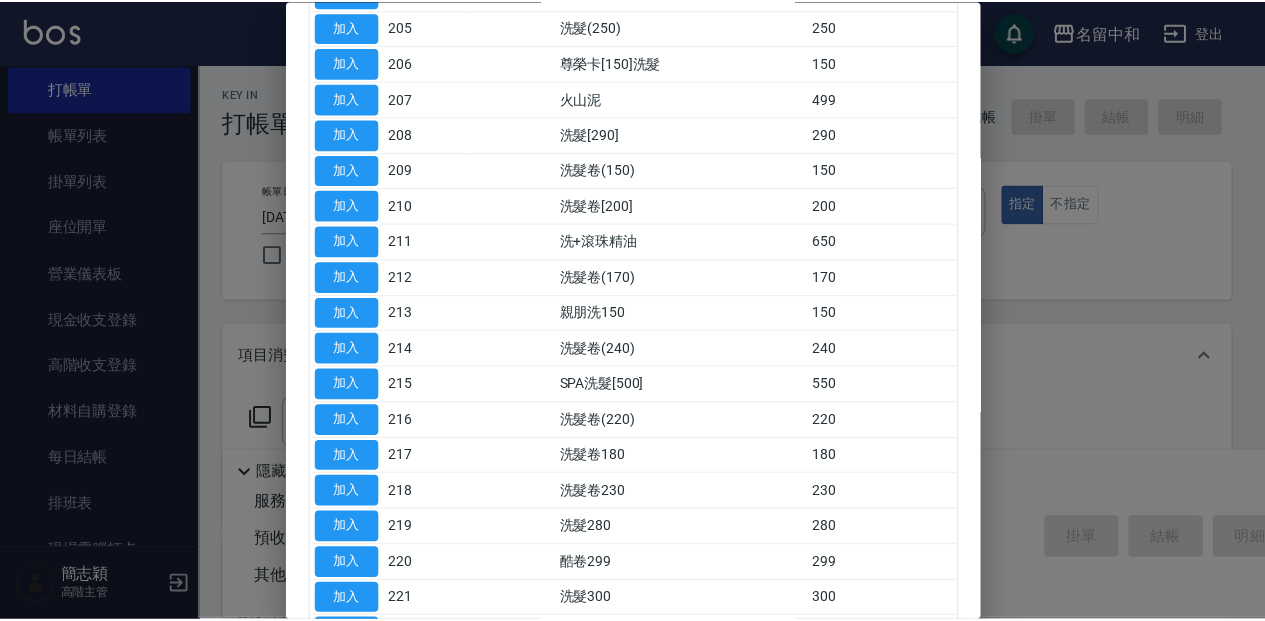 scroll, scrollTop: 466, scrollLeft: 0, axis: vertical 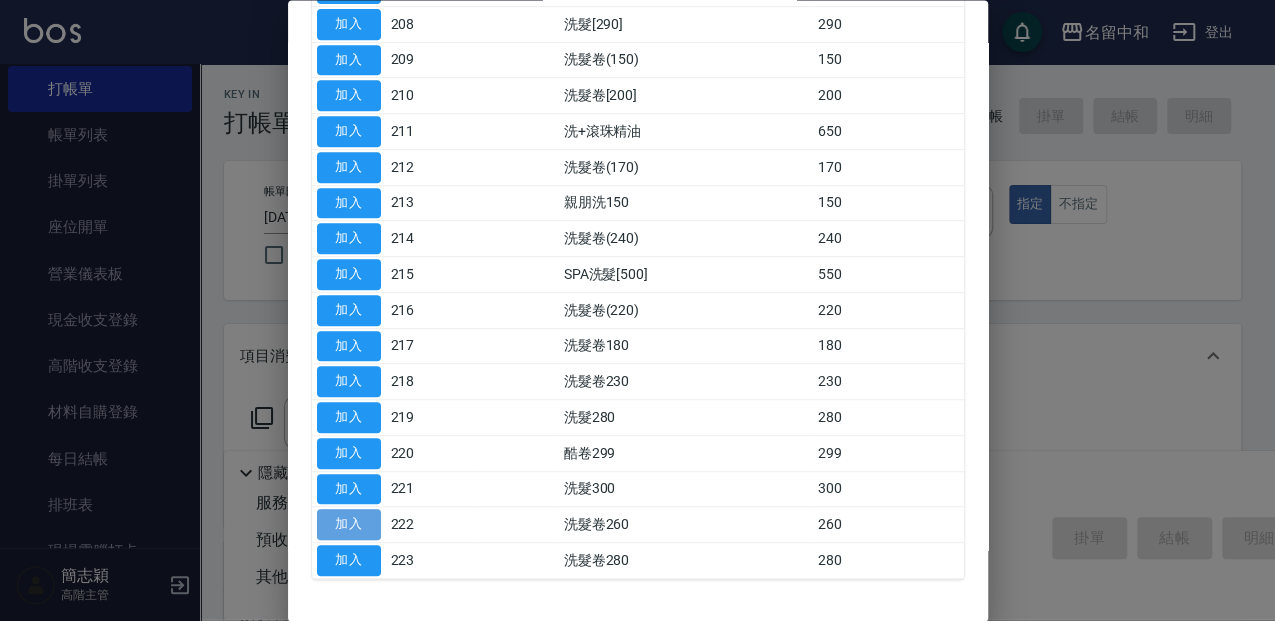 click on "加入" at bounding box center [349, 525] 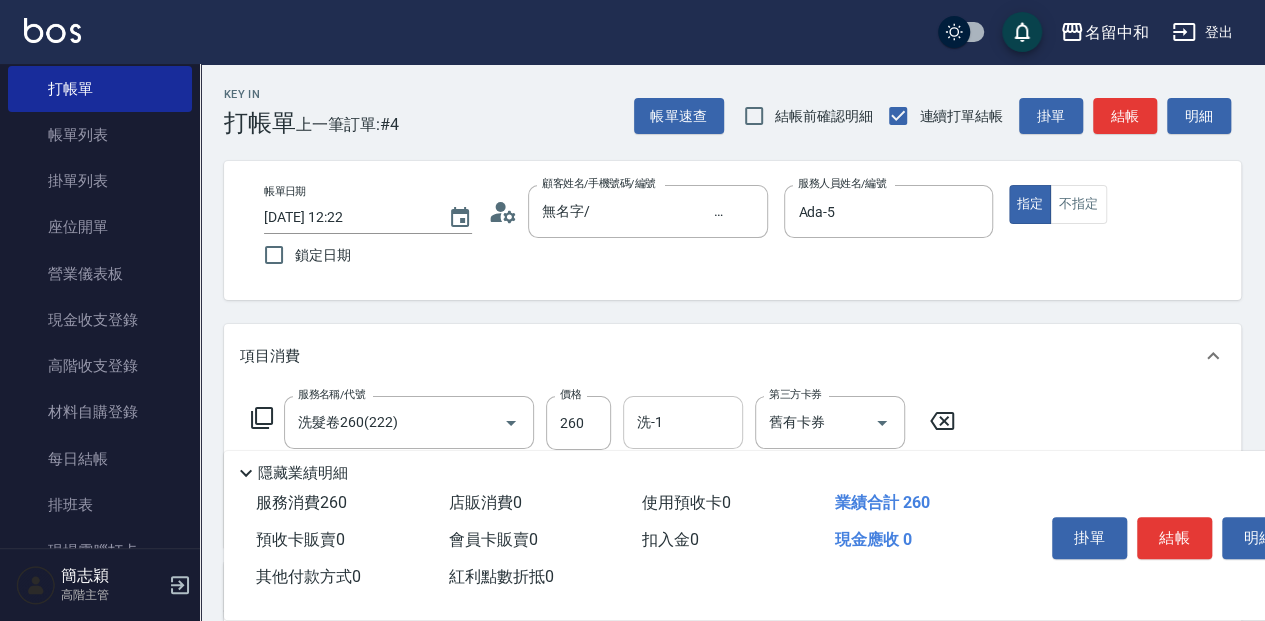 click on "洗-1" at bounding box center [683, 422] 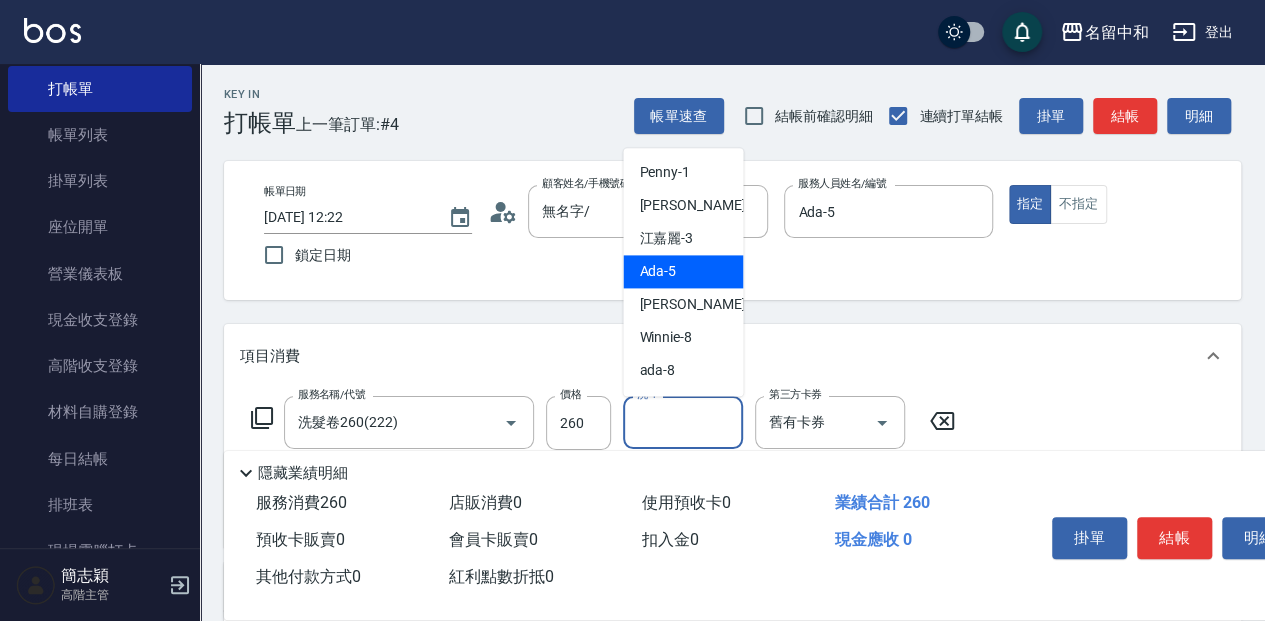 click on "Ada -5" at bounding box center (683, 271) 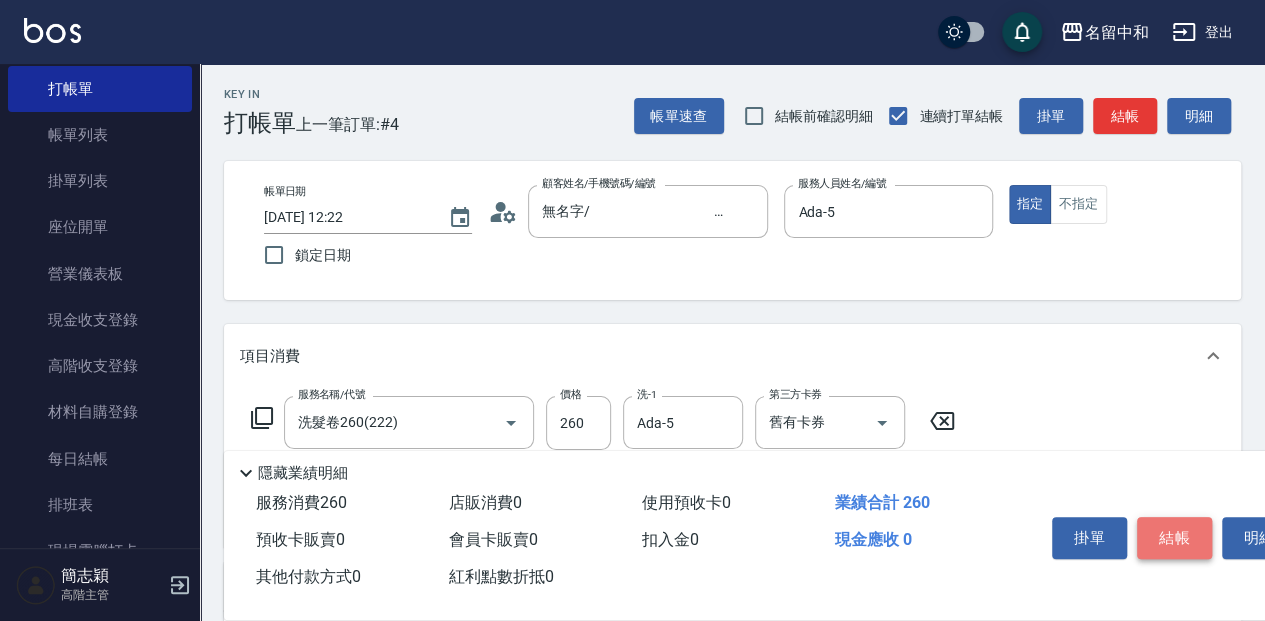 click on "結帳" at bounding box center (1174, 538) 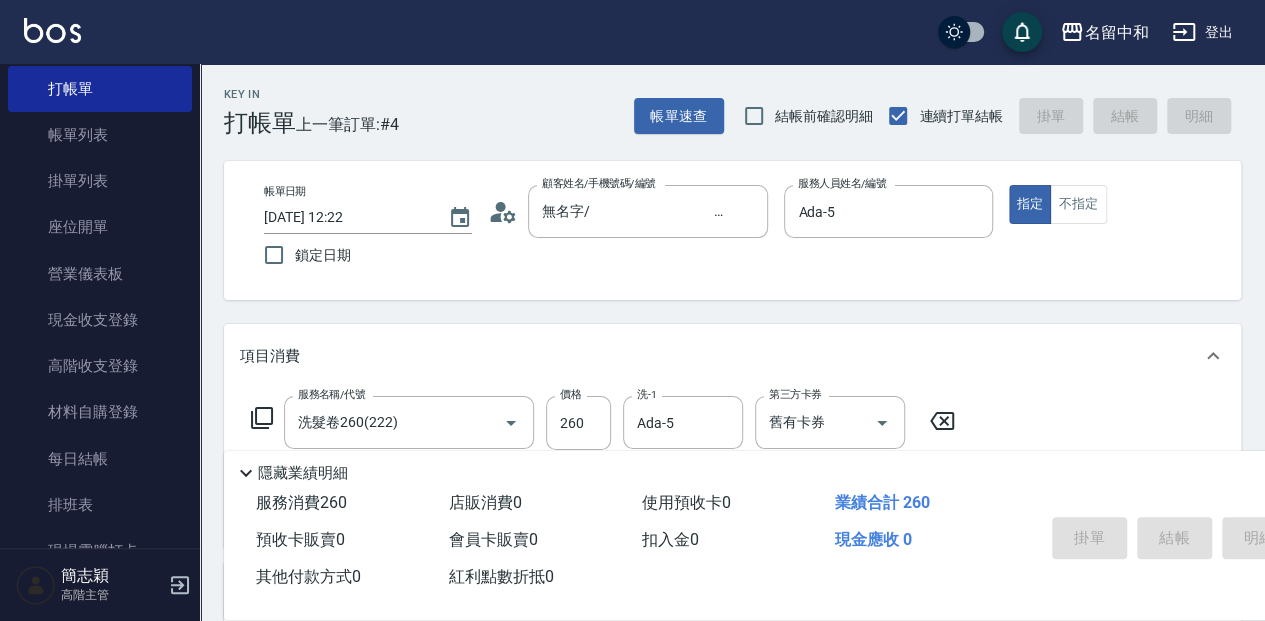 type on "[DATE] 13:58" 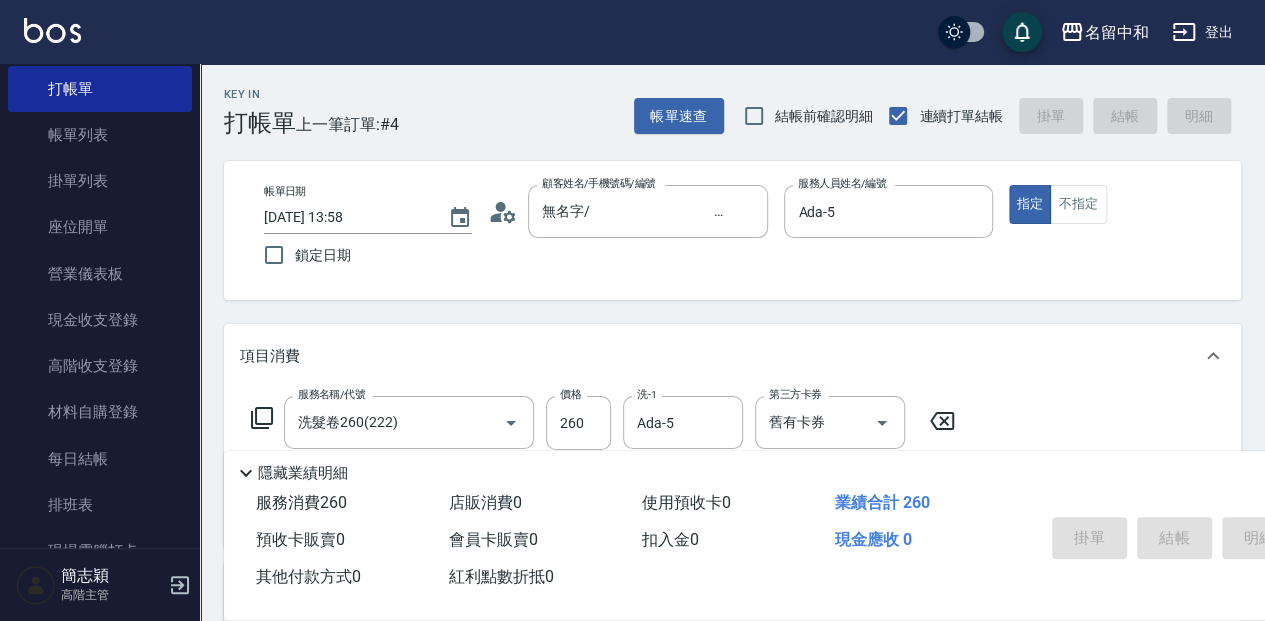 type 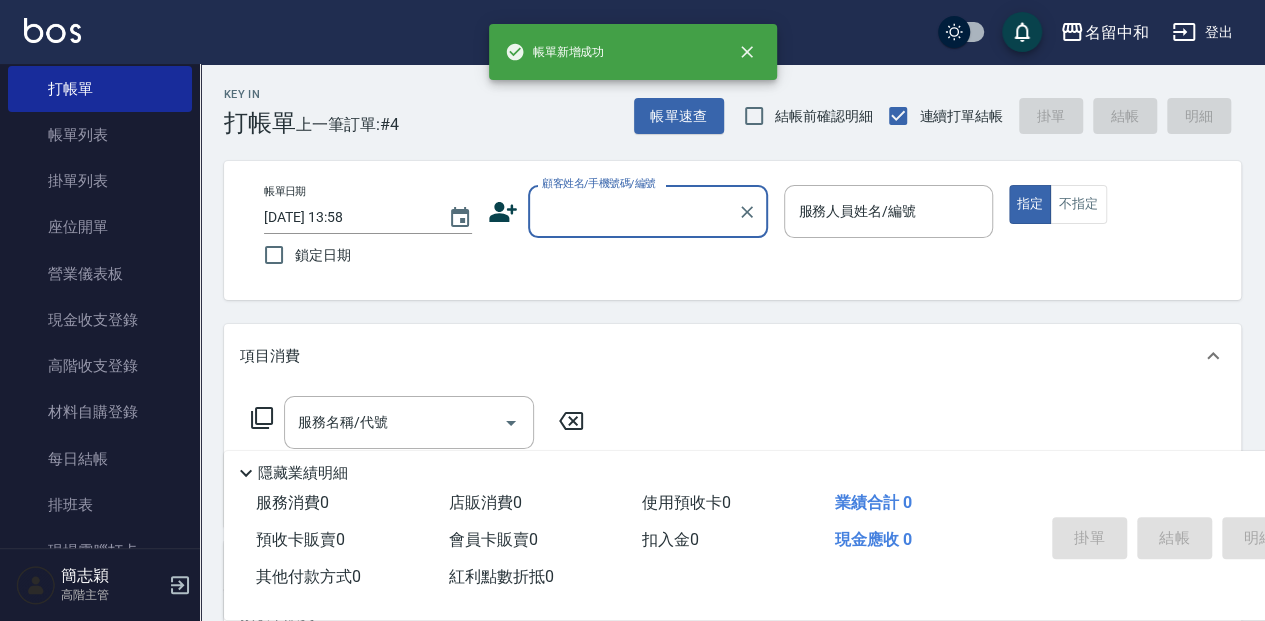 scroll, scrollTop: 0, scrollLeft: 0, axis: both 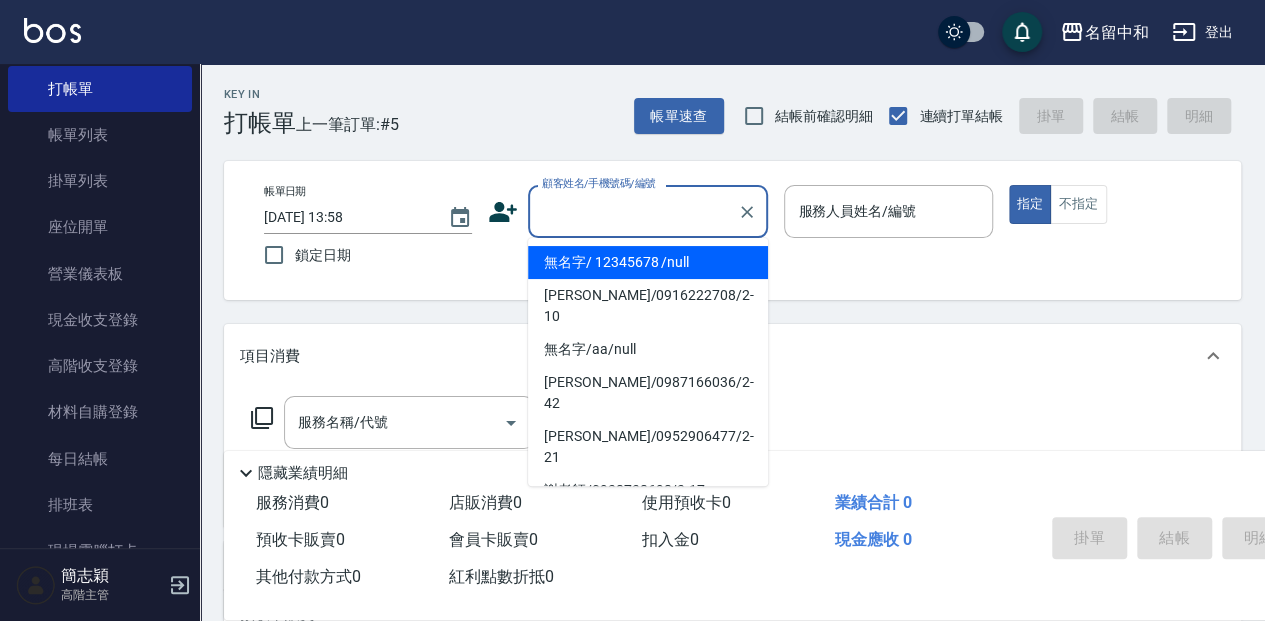 click on "顧客姓名/手機號碼/編號" at bounding box center [633, 211] 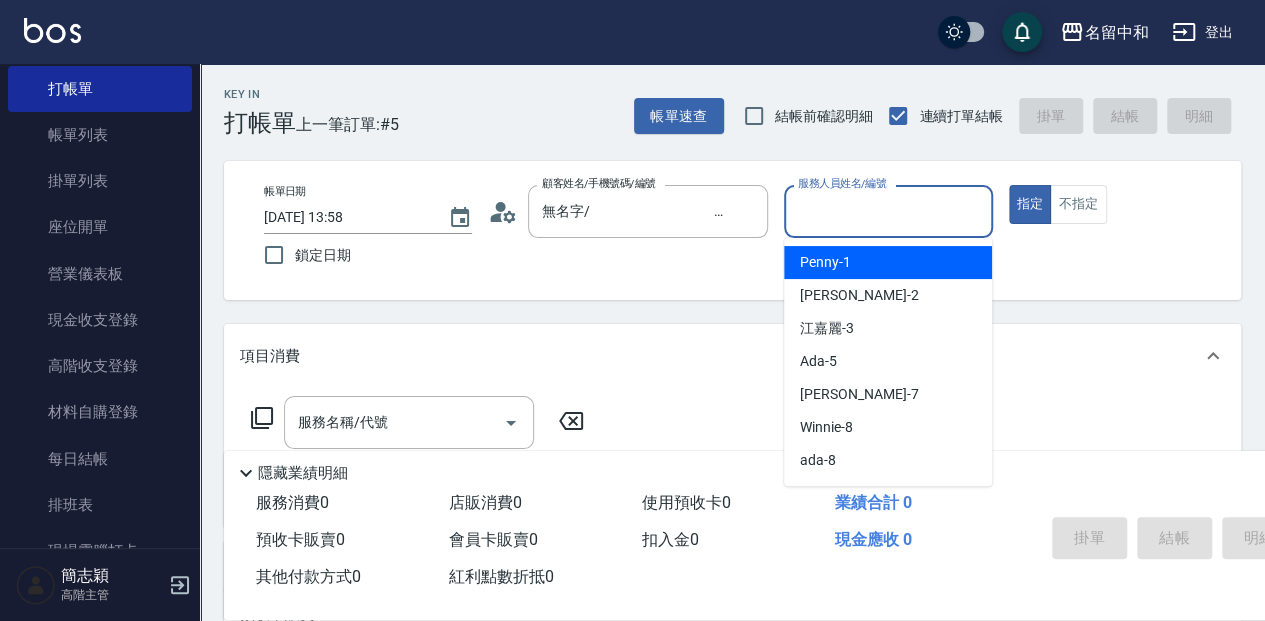 click on "服務人員姓名/編號" at bounding box center (888, 211) 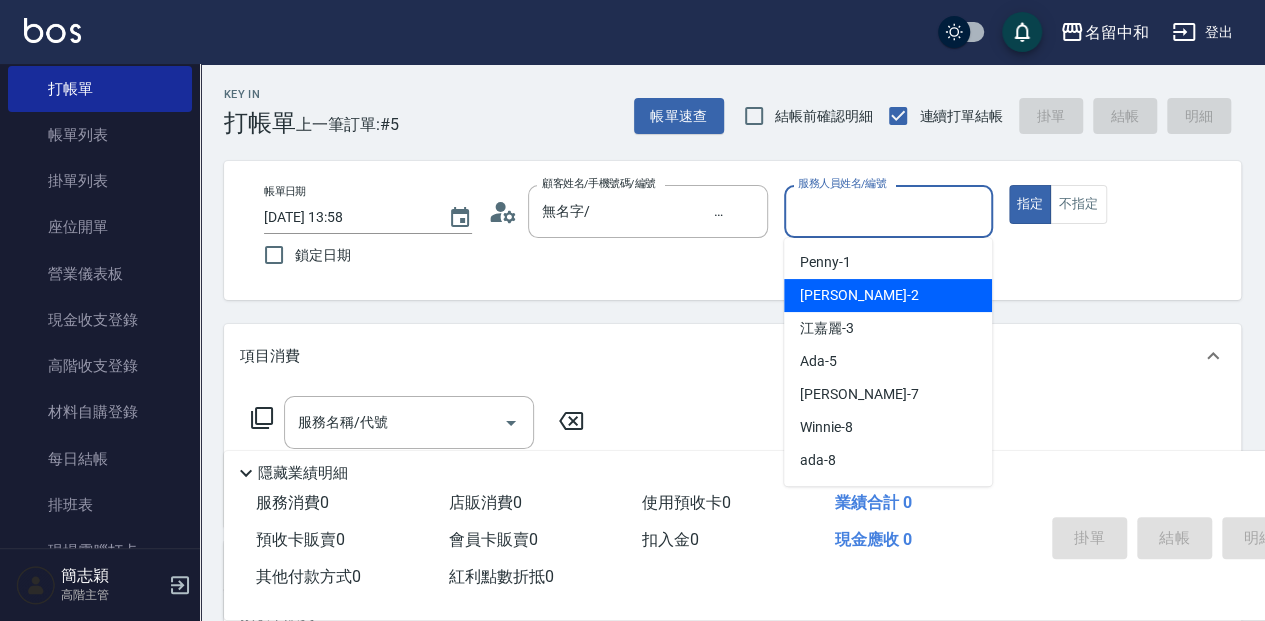click on "[PERSON_NAME] -2" at bounding box center (888, 295) 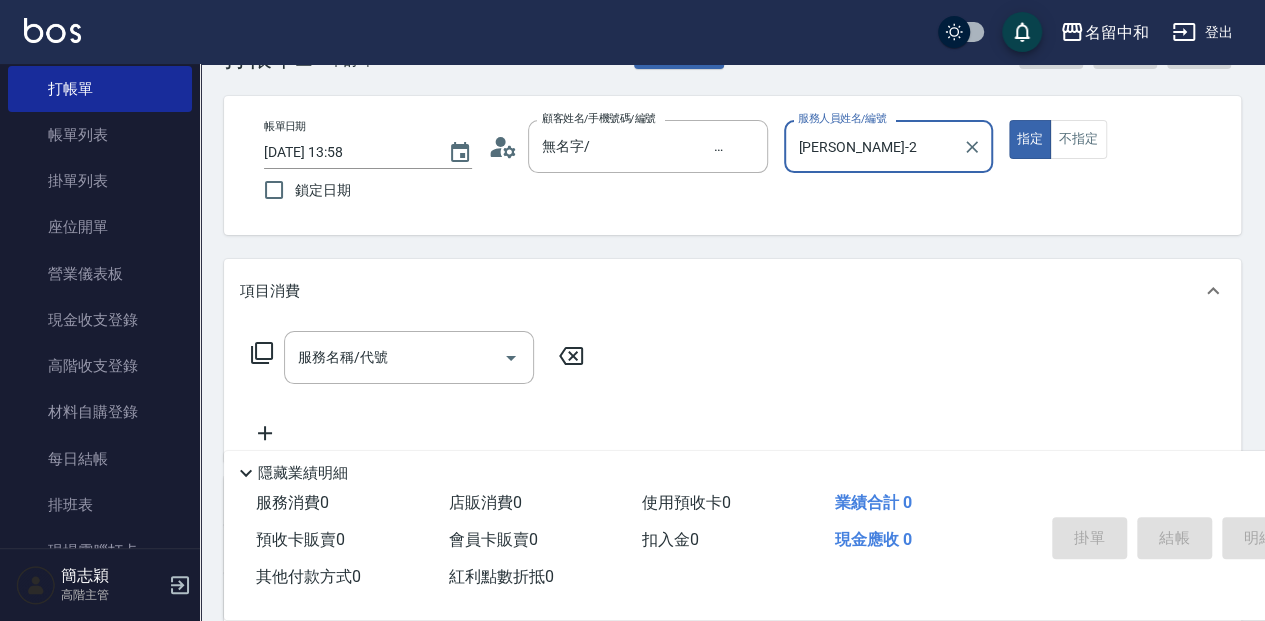 scroll, scrollTop: 66, scrollLeft: 0, axis: vertical 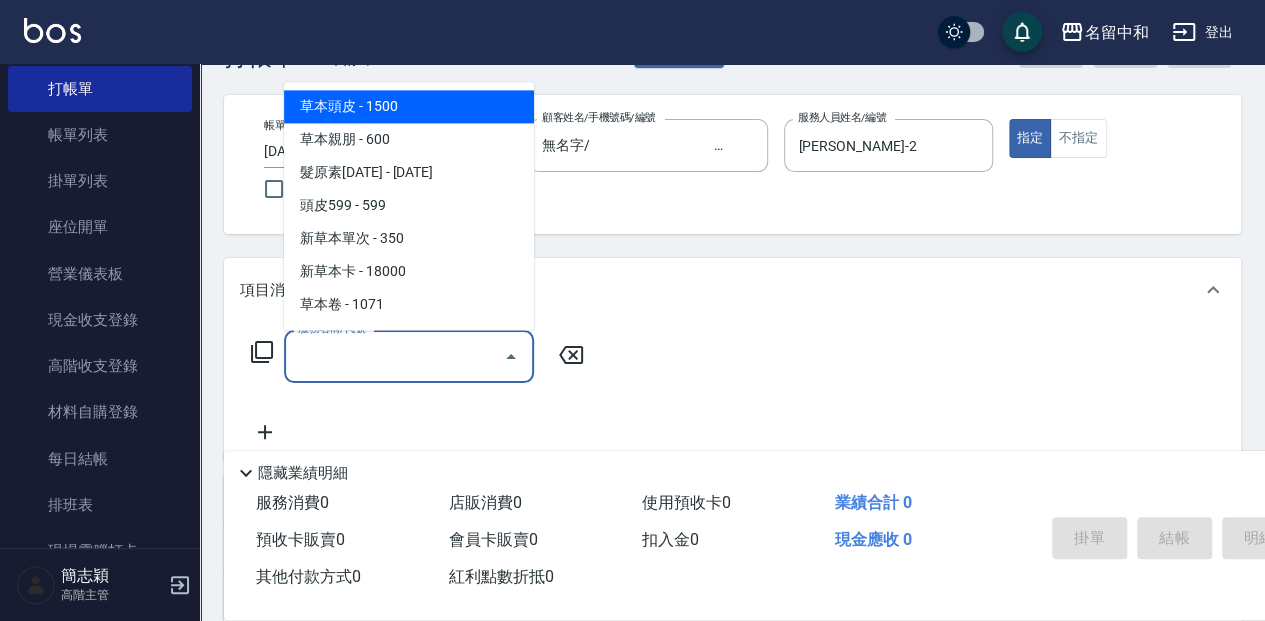 click on "服務名稱/代號" at bounding box center [394, 356] 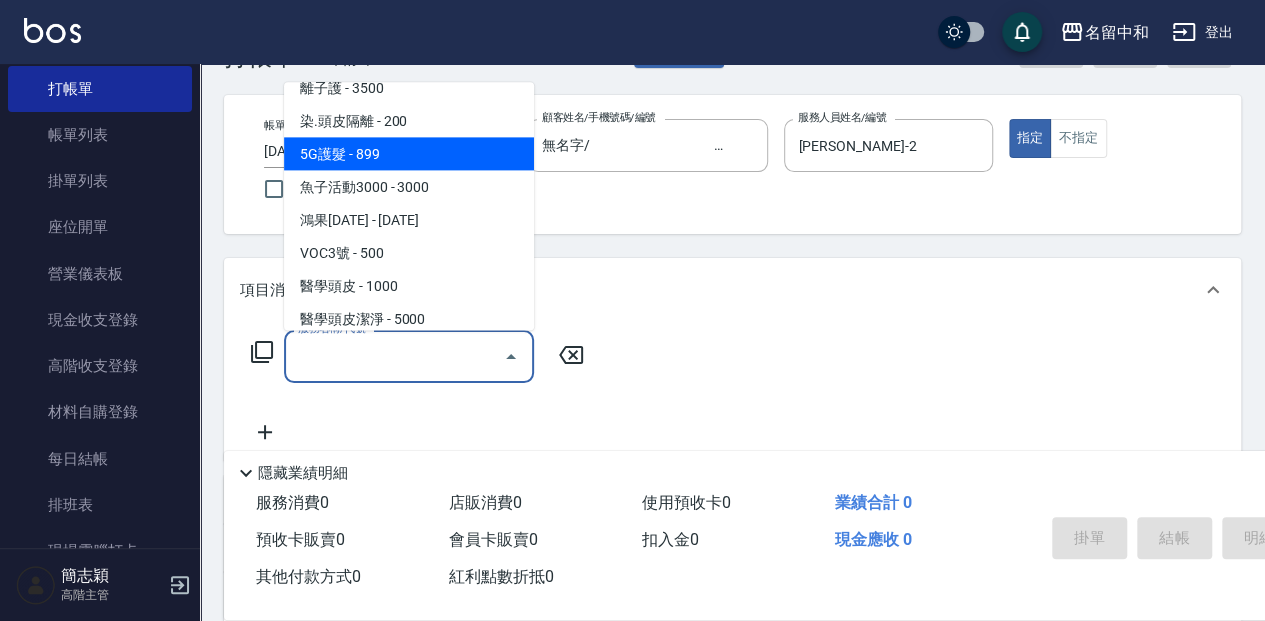 scroll, scrollTop: 1933, scrollLeft: 0, axis: vertical 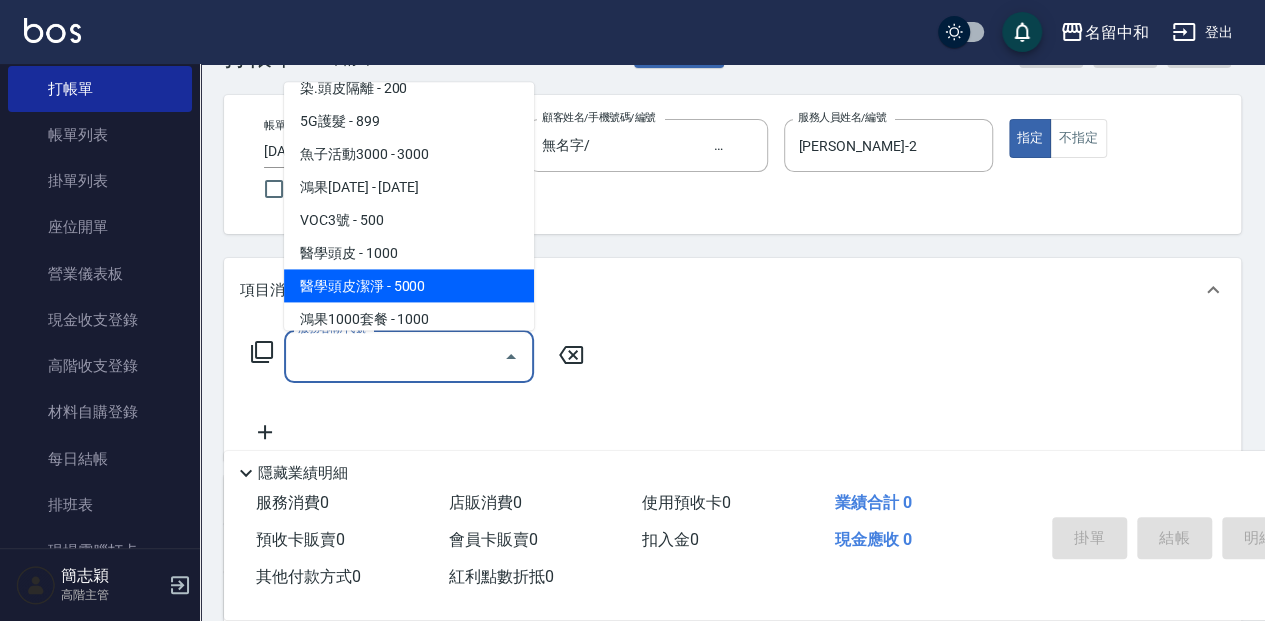 click on "醫學頭皮潔淨 - 5000" at bounding box center [409, 285] 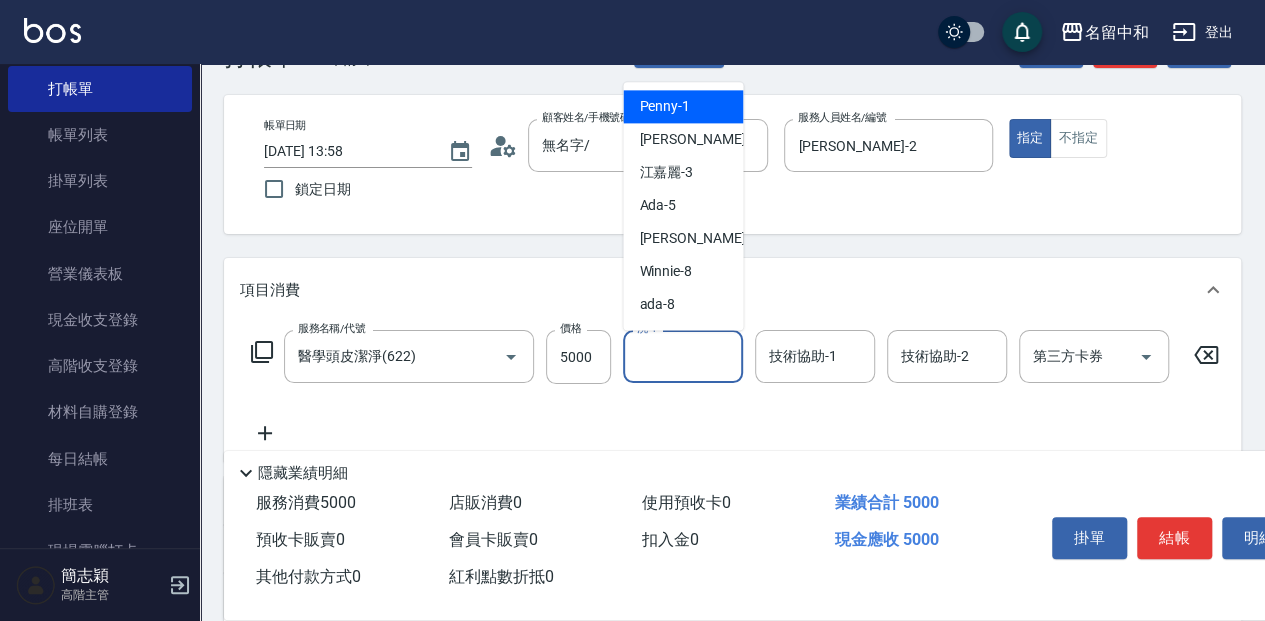 click on "洗-1" at bounding box center [683, 356] 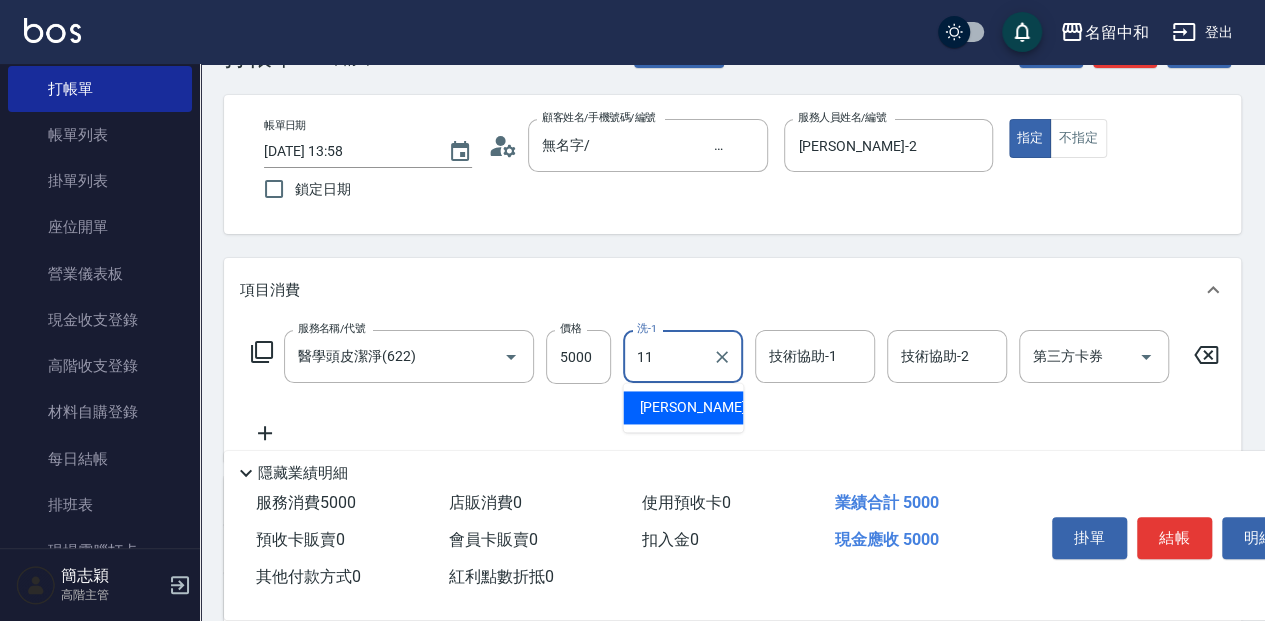 drag, startPoint x: 704, startPoint y: 401, endPoint x: 715, endPoint y: 401, distance: 11 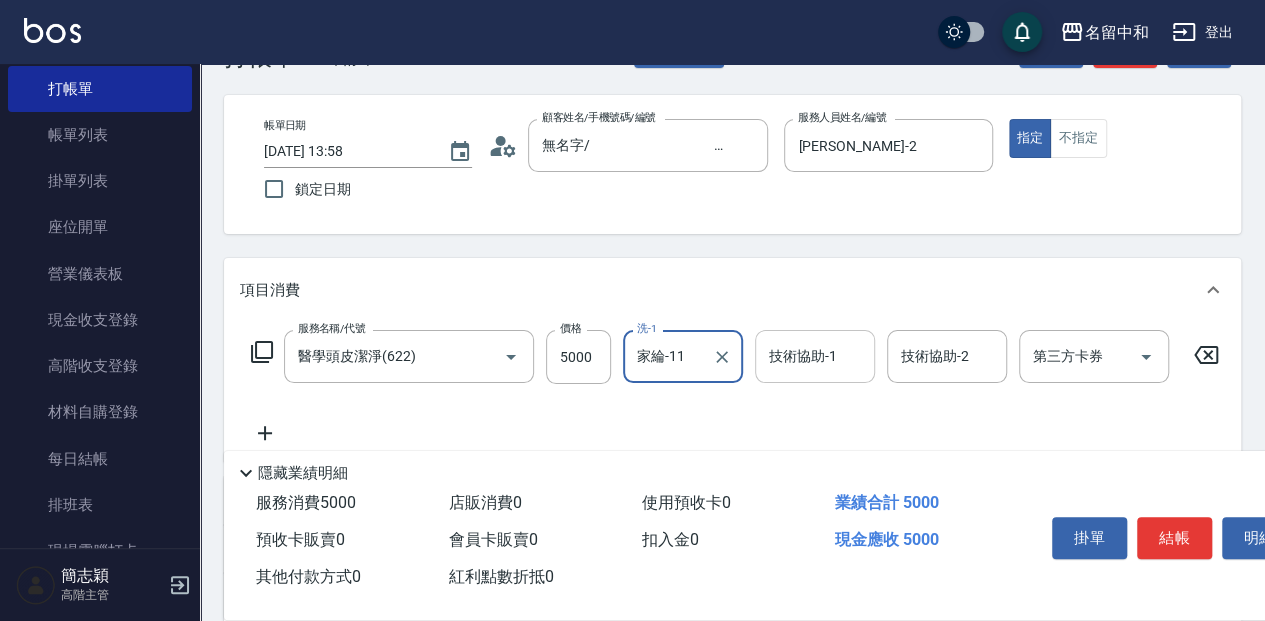 type on "家綸-11" 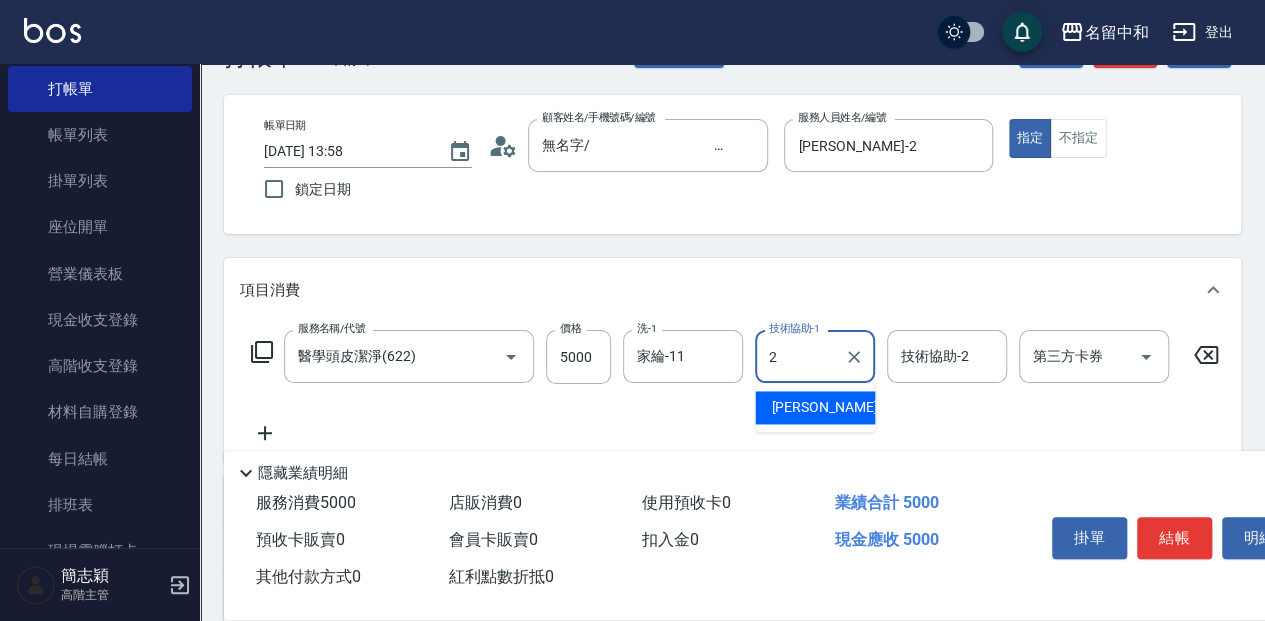 click on "[PERSON_NAME] -2" at bounding box center (815, 407) 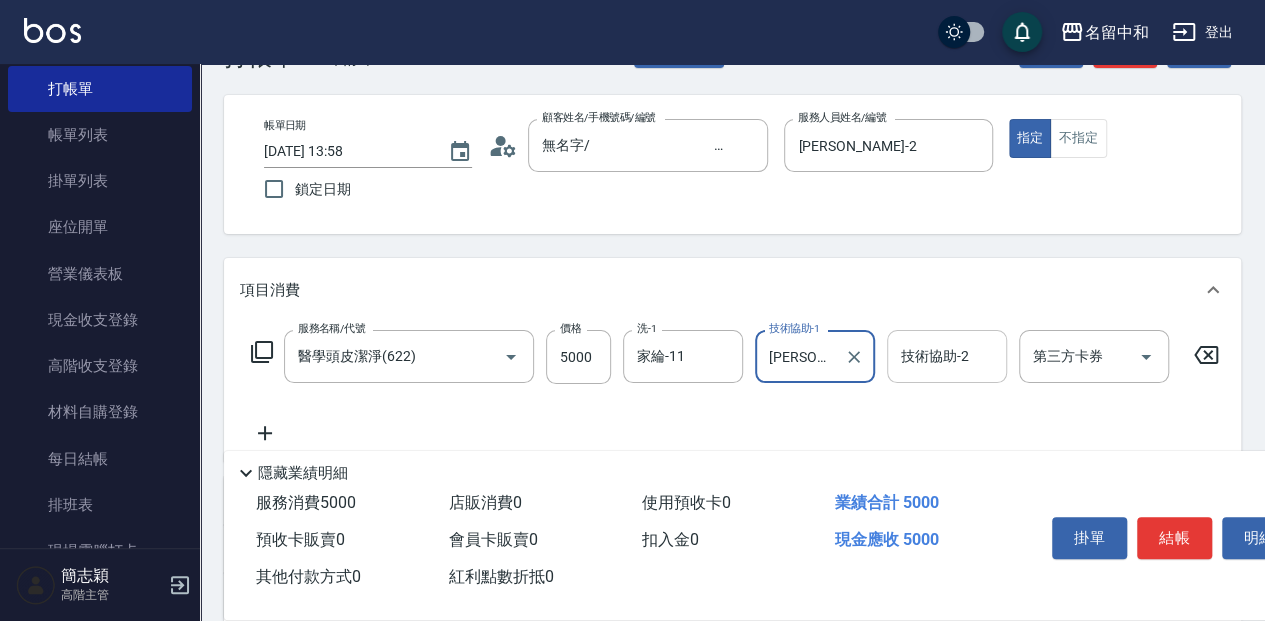 type on "[PERSON_NAME]-2" 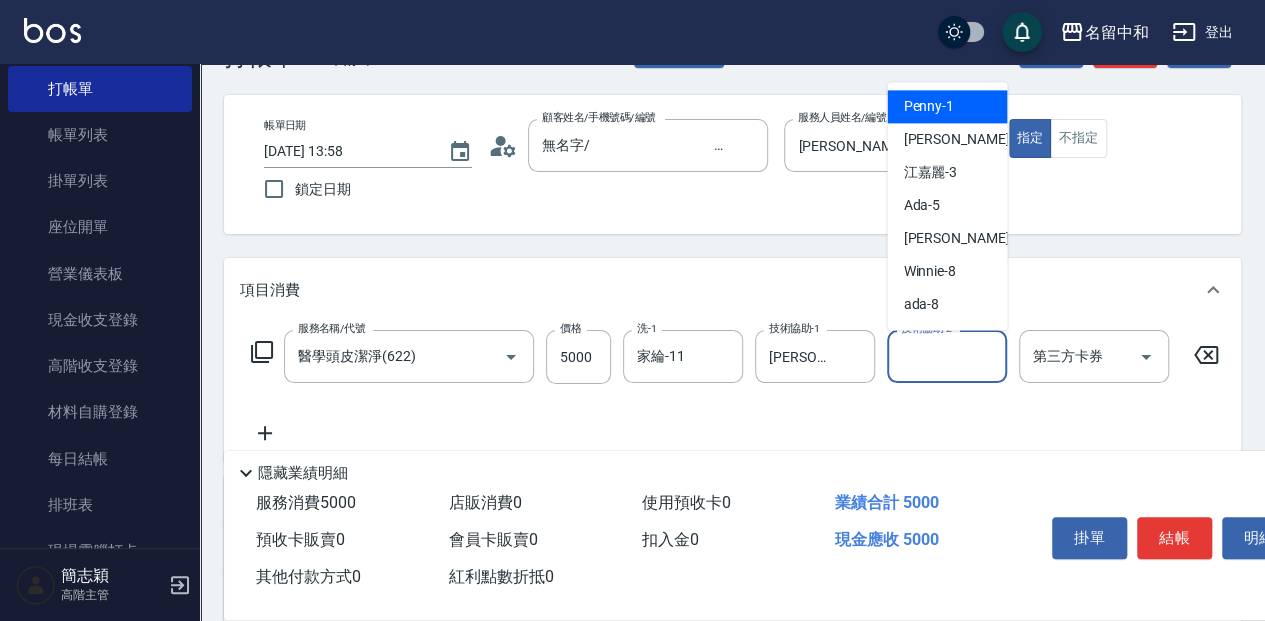 click on "技術協助-2" at bounding box center (947, 356) 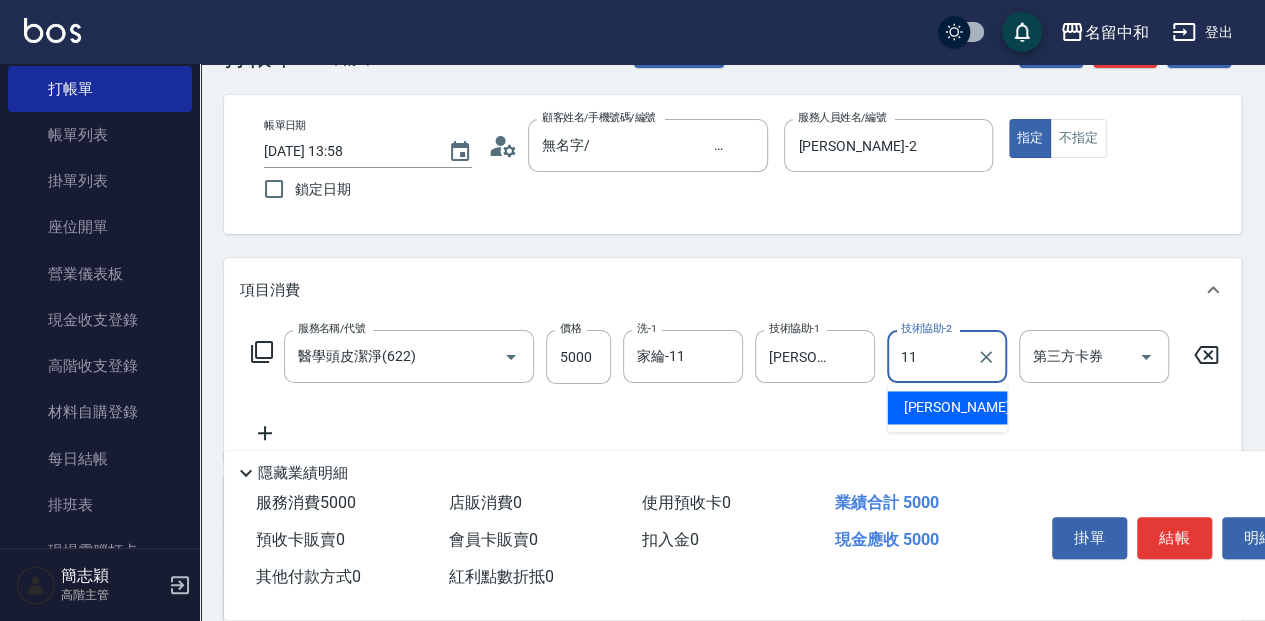 click on "家綸 -11" at bounding box center [947, 407] 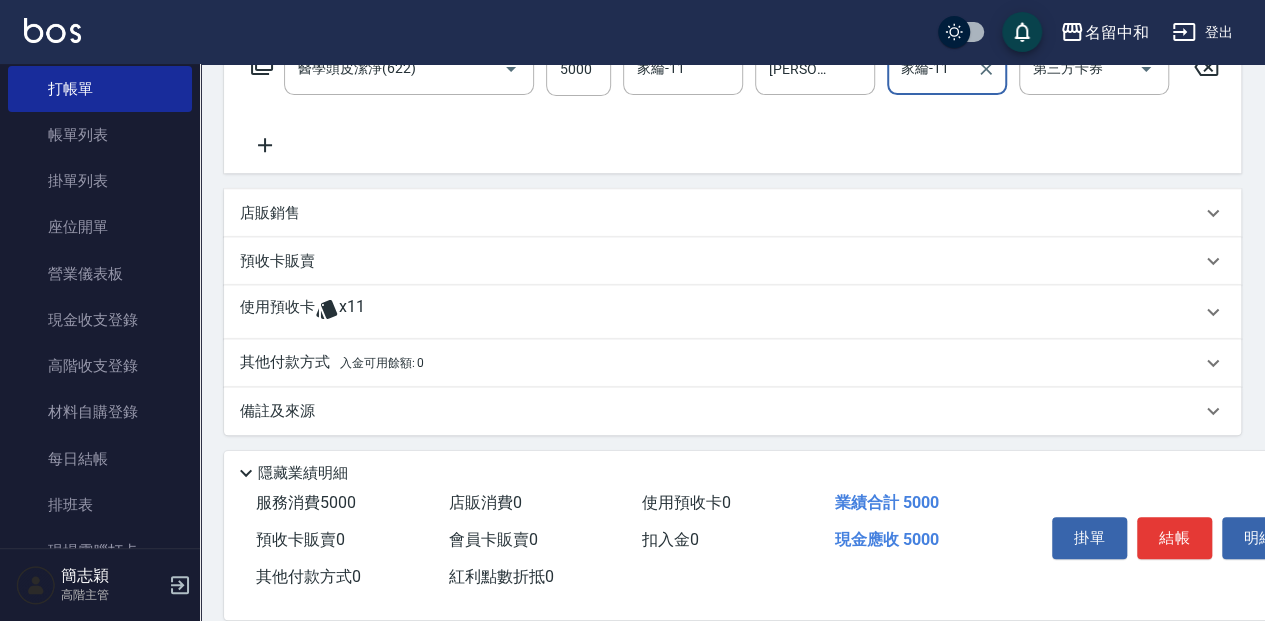 scroll, scrollTop: 367, scrollLeft: 0, axis: vertical 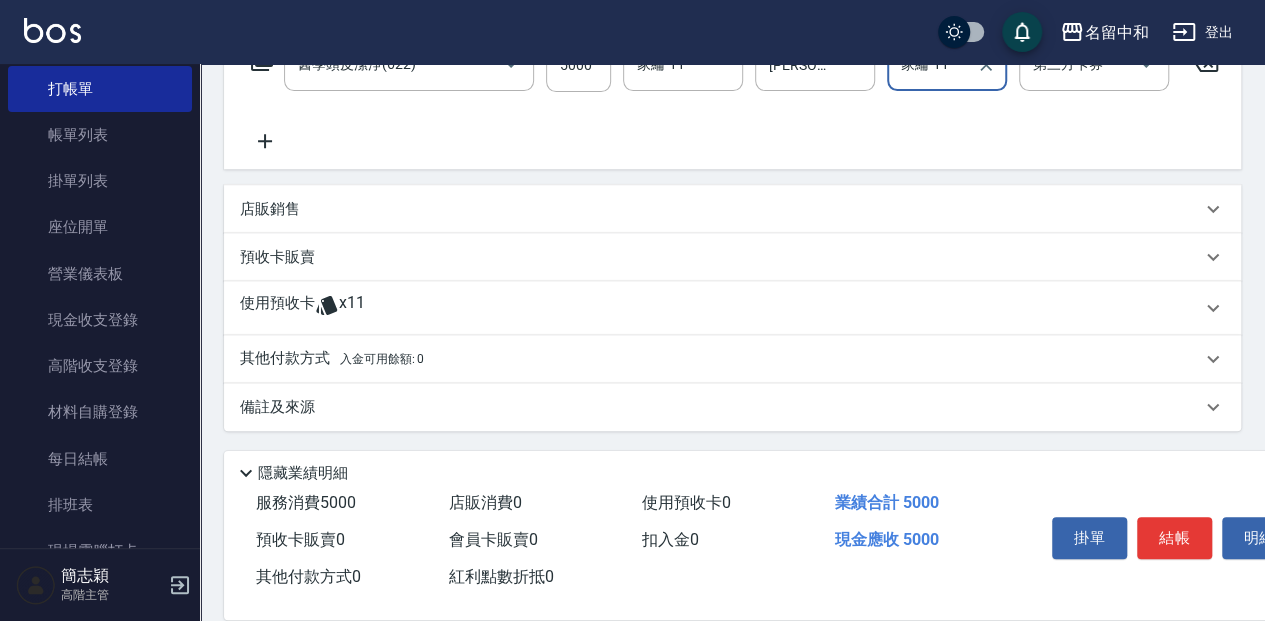 type on "家綸-11" 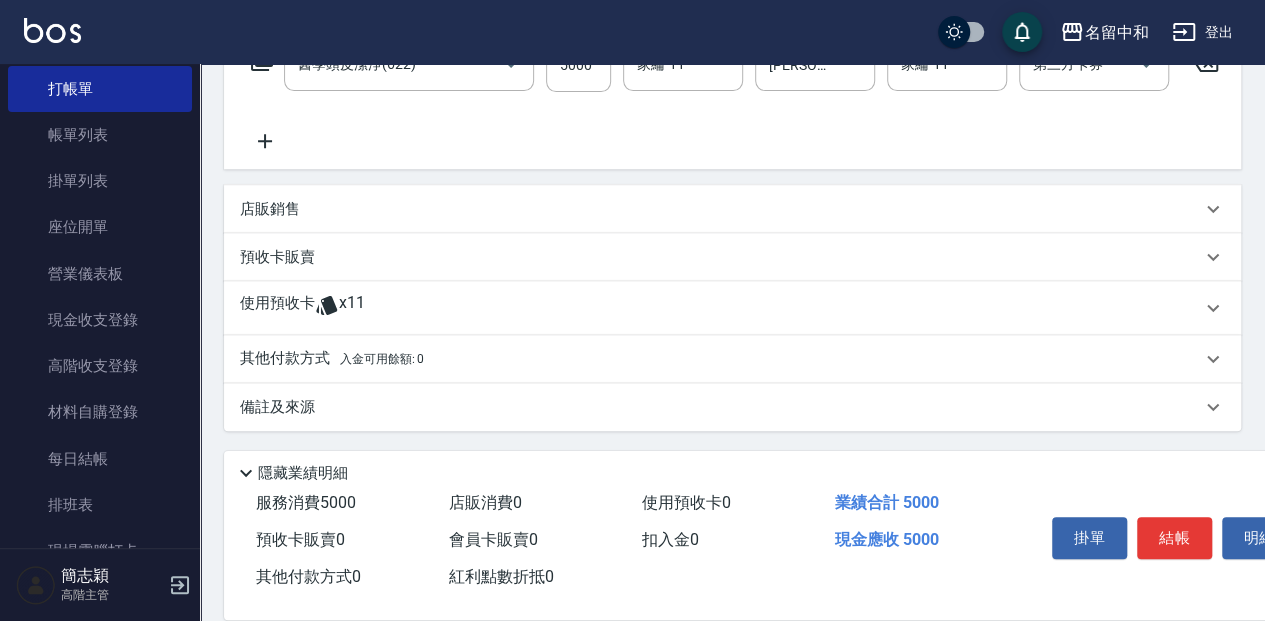 click on "其他付款方式 入金可用餘額: 0" at bounding box center (332, 359) 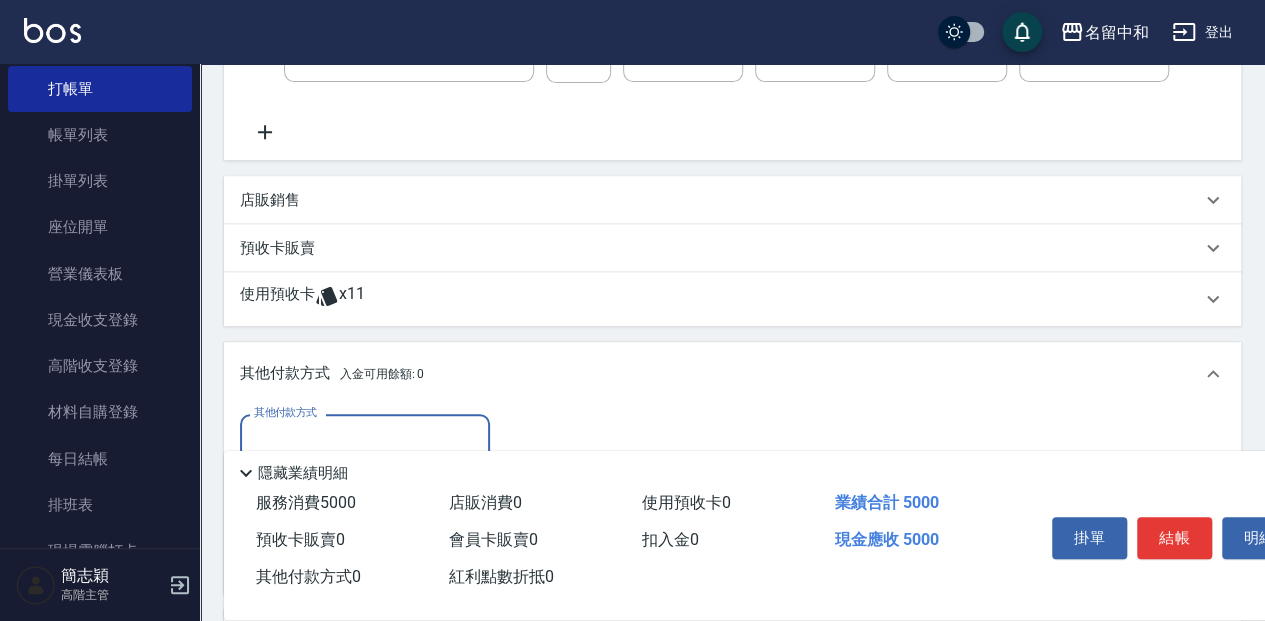 scroll, scrollTop: 0, scrollLeft: 0, axis: both 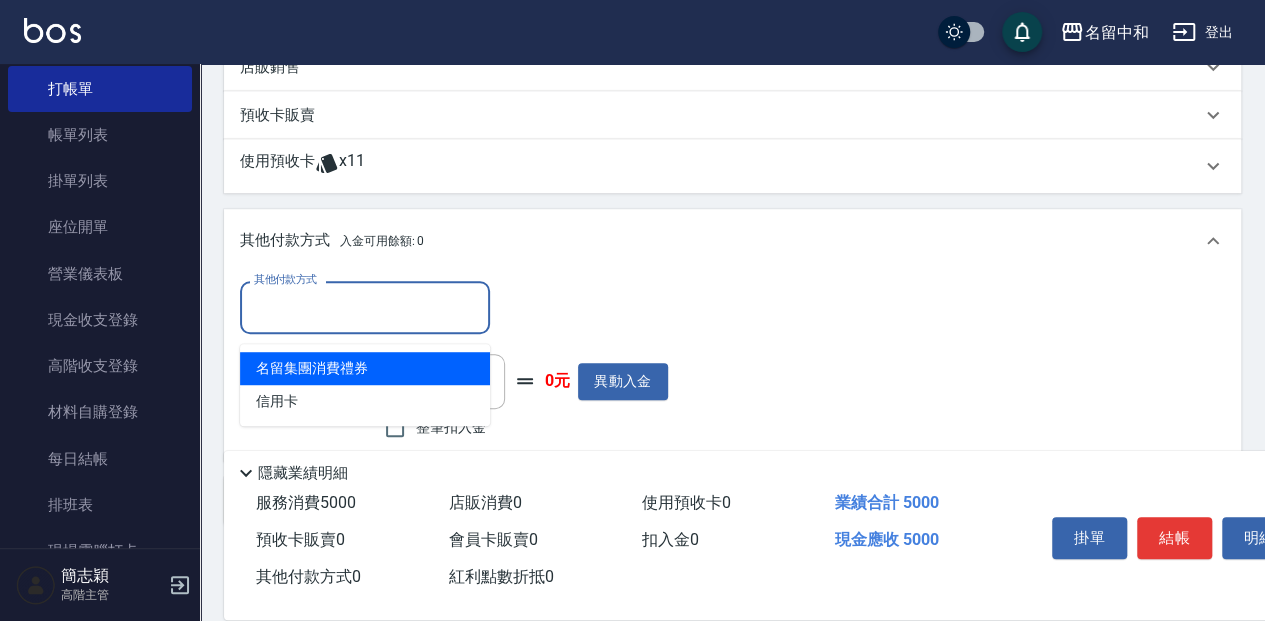 click on "其他付款方式" at bounding box center (365, 307) 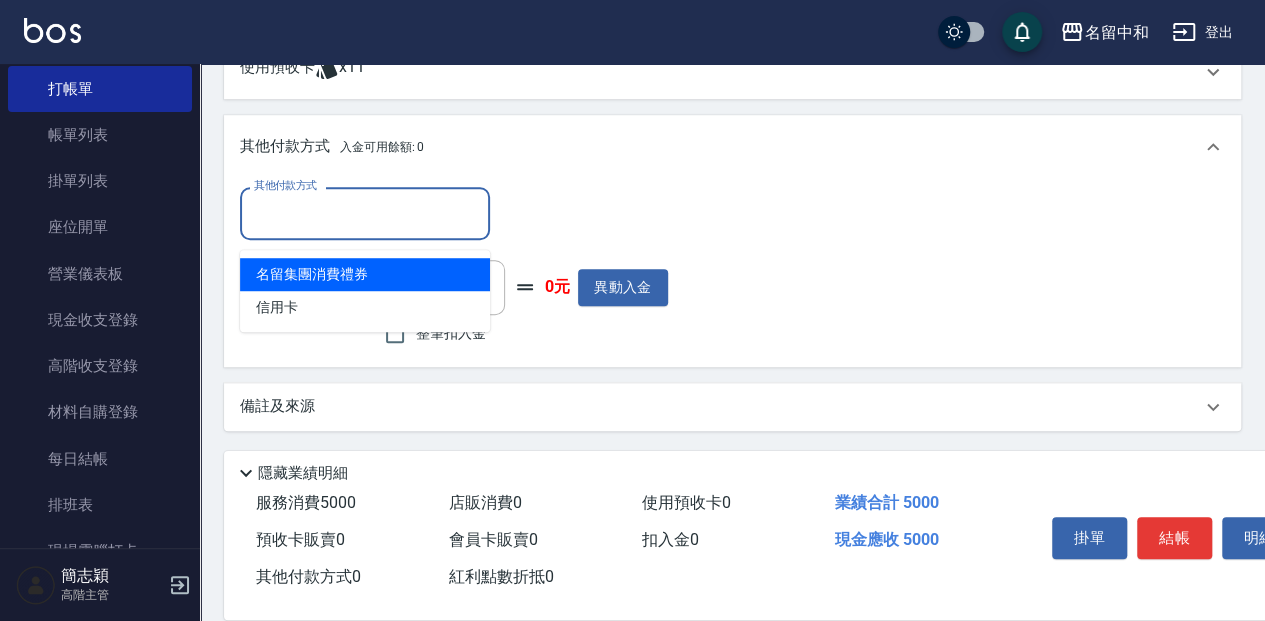 scroll, scrollTop: 602, scrollLeft: 0, axis: vertical 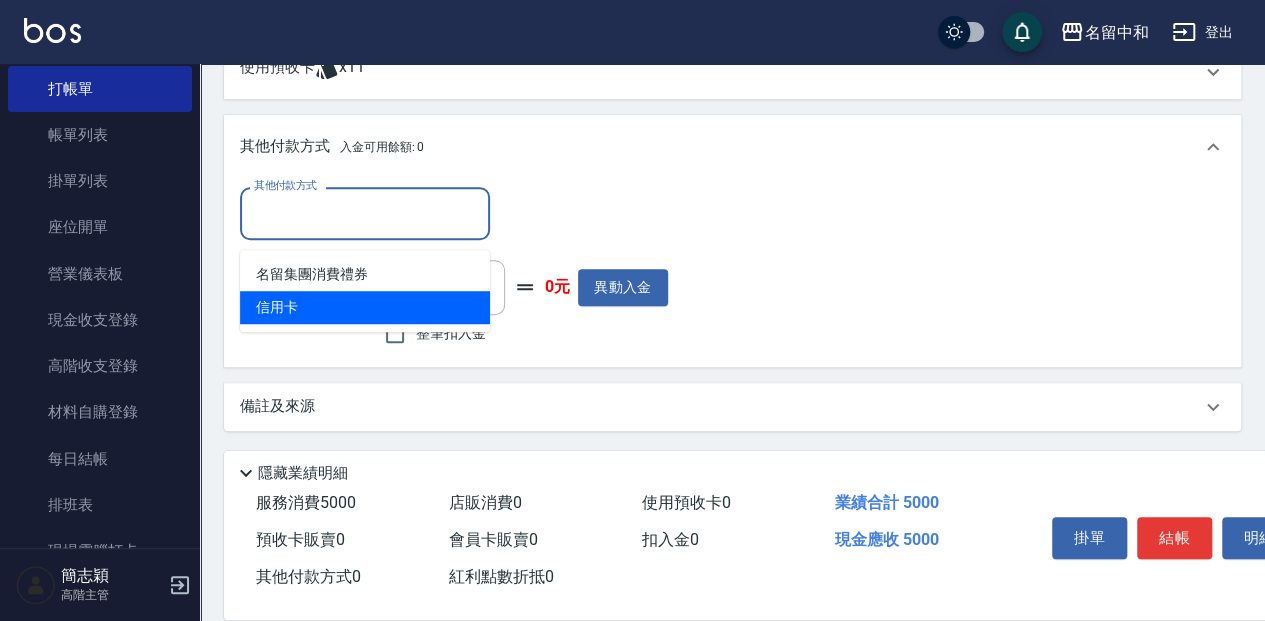 click on "信用卡" at bounding box center (365, 307) 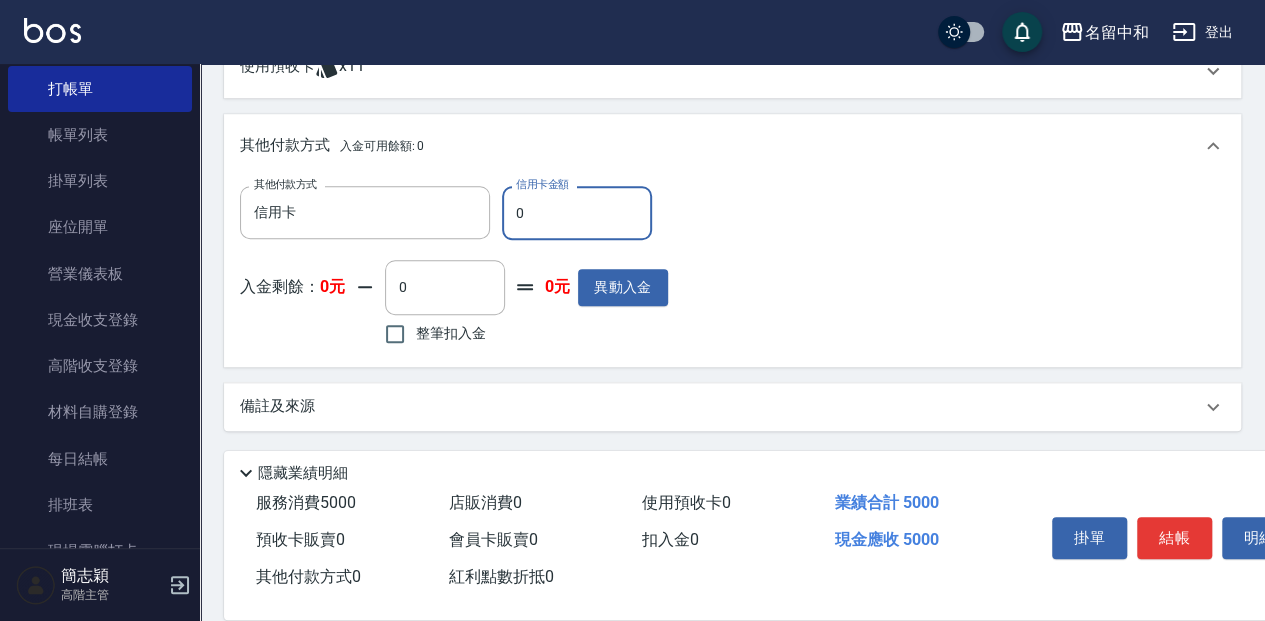 click on "0" at bounding box center [577, 213] 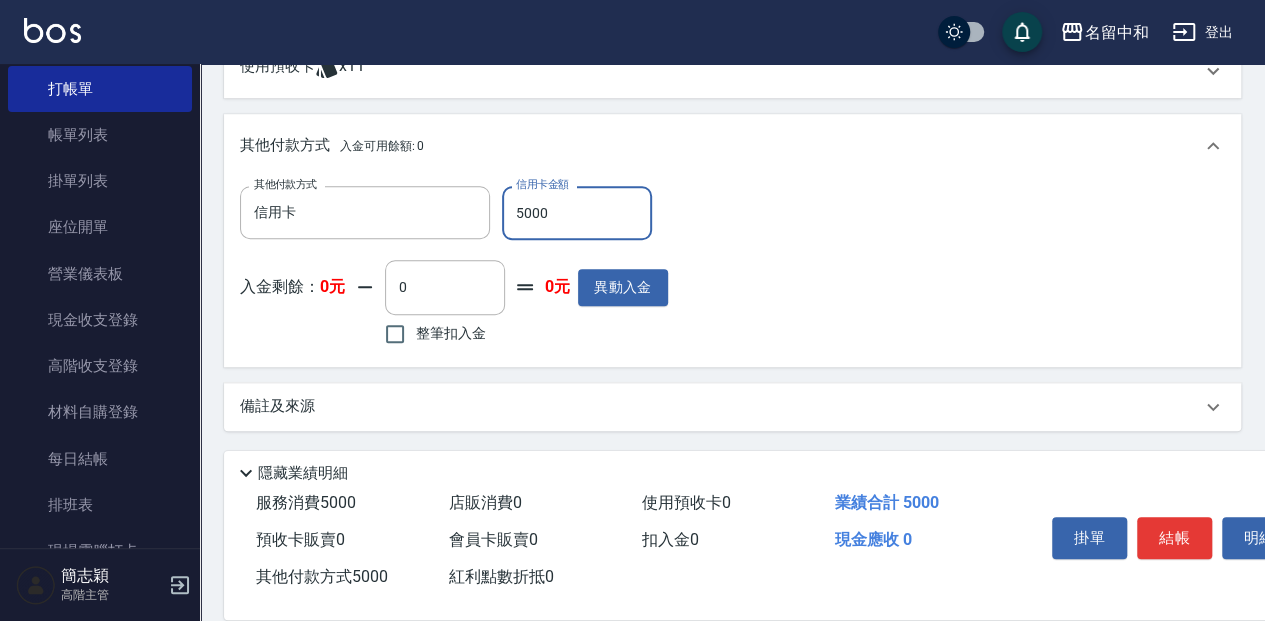 scroll, scrollTop: 604, scrollLeft: 0, axis: vertical 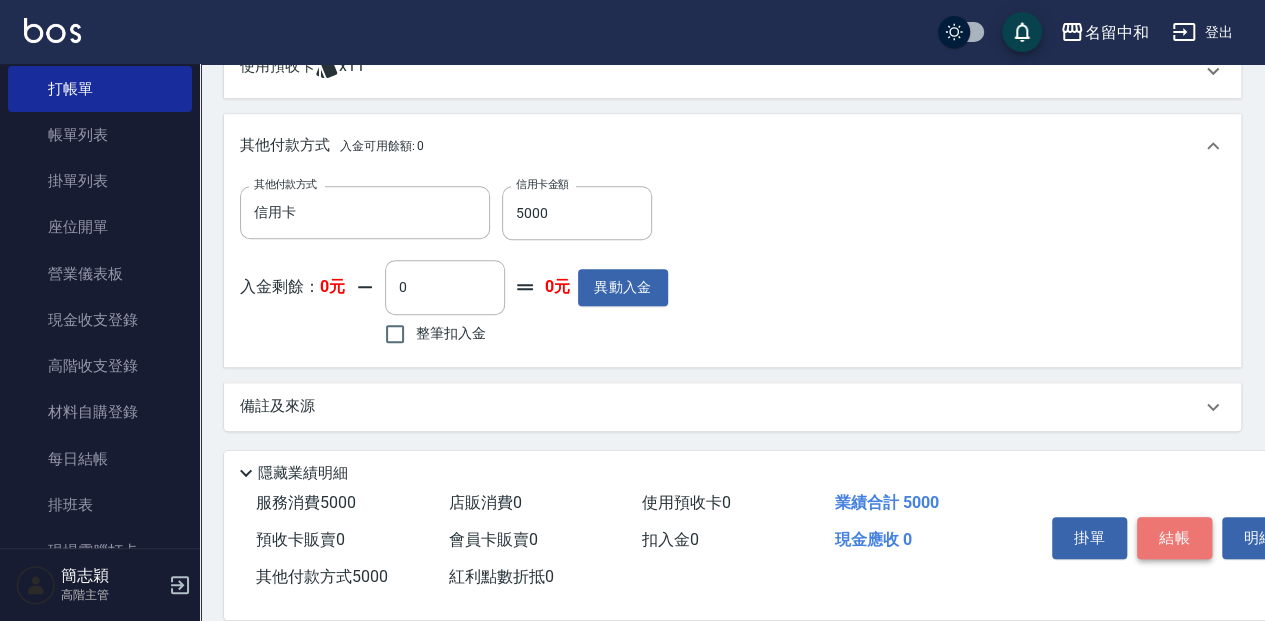 click on "結帳" at bounding box center [1174, 538] 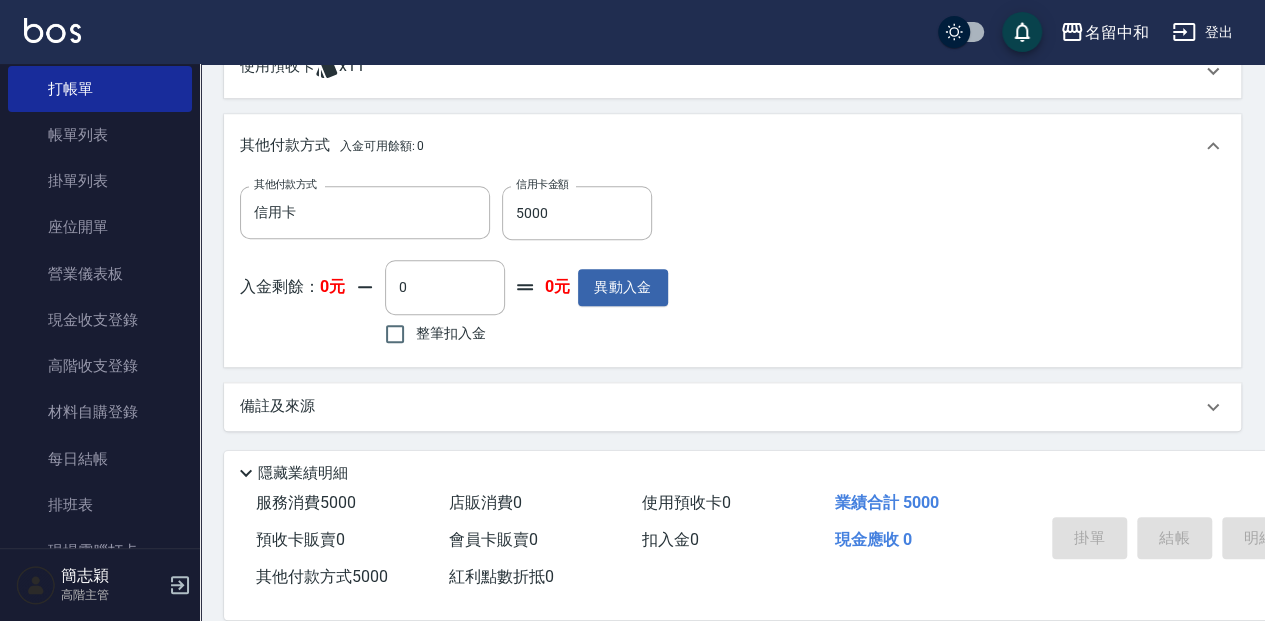 type on "[DATE] 14:32" 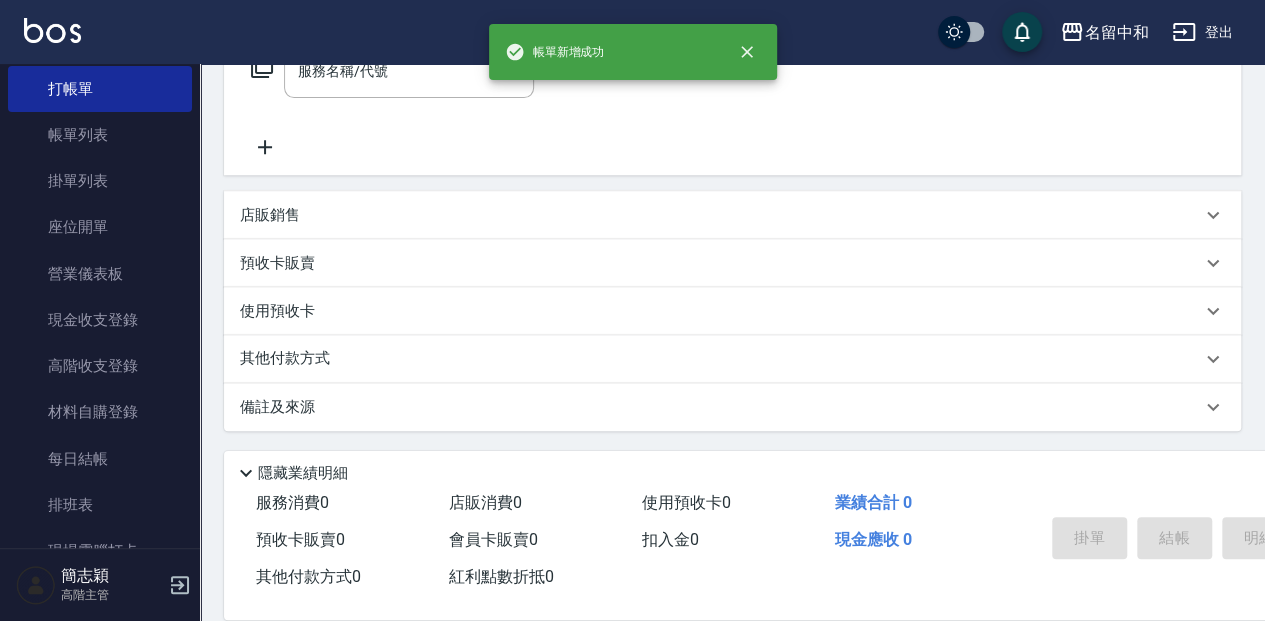 scroll, scrollTop: 0, scrollLeft: 0, axis: both 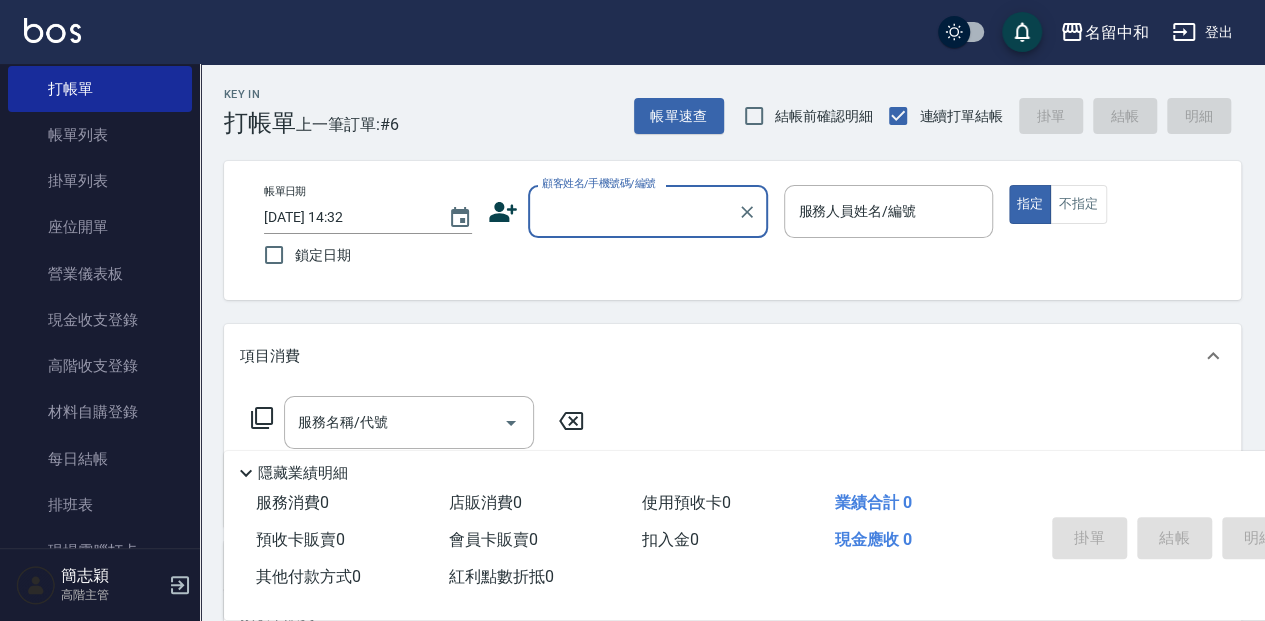 click on "顧客姓名/手機號碼/編號" at bounding box center [633, 211] 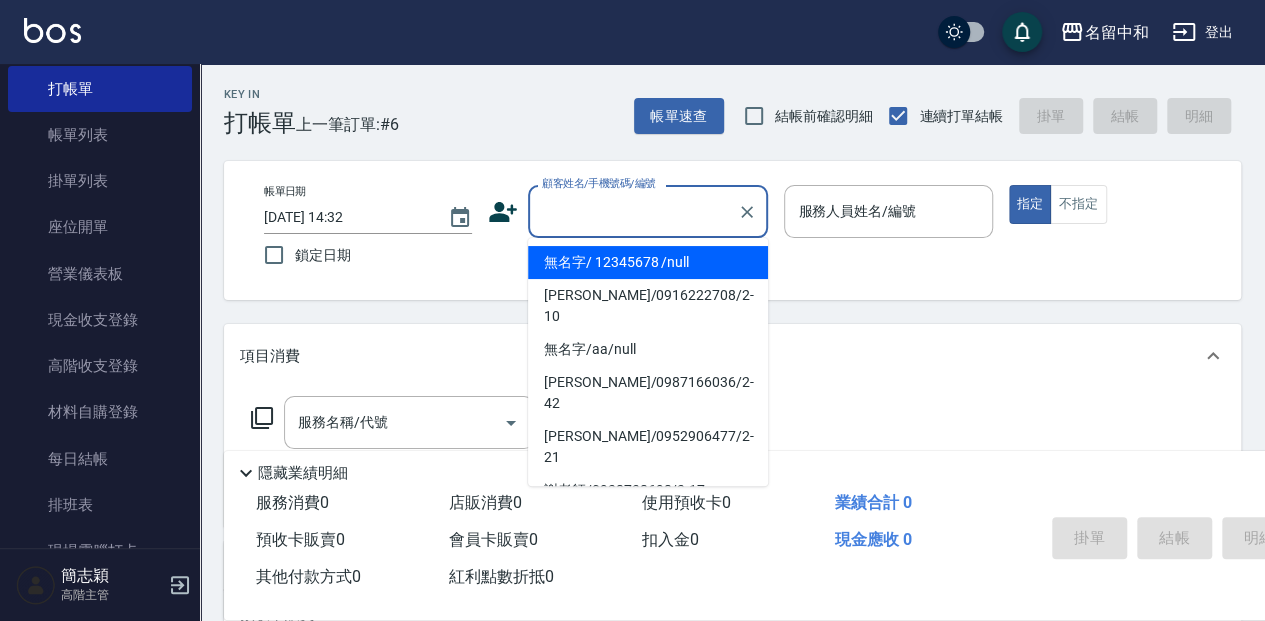 click on "無名字/                                                 12345678                              /null" at bounding box center [648, 262] 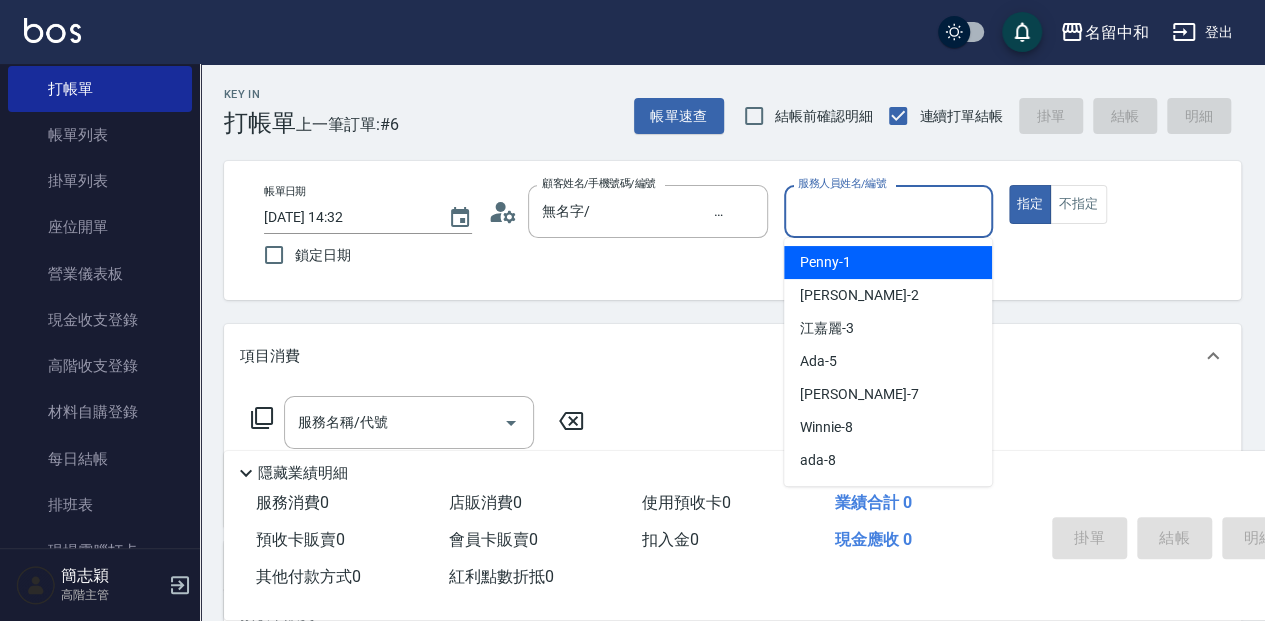 click on "服務人員姓名/編號" at bounding box center (888, 211) 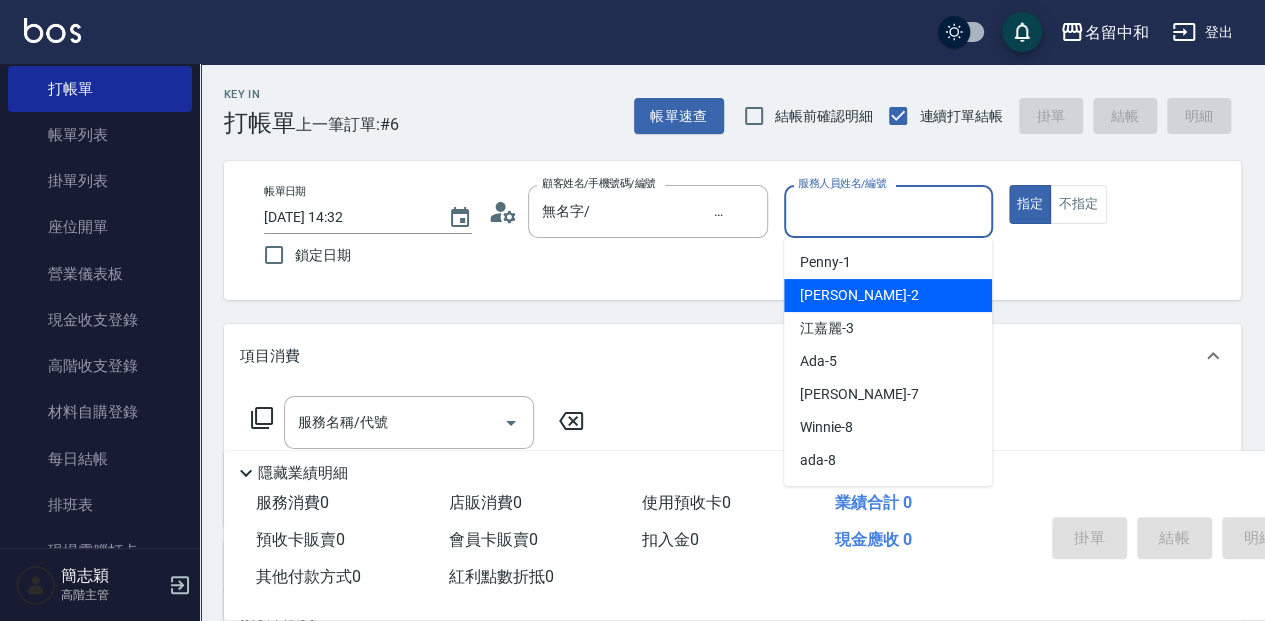 click on "[PERSON_NAME] -2" at bounding box center [888, 295] 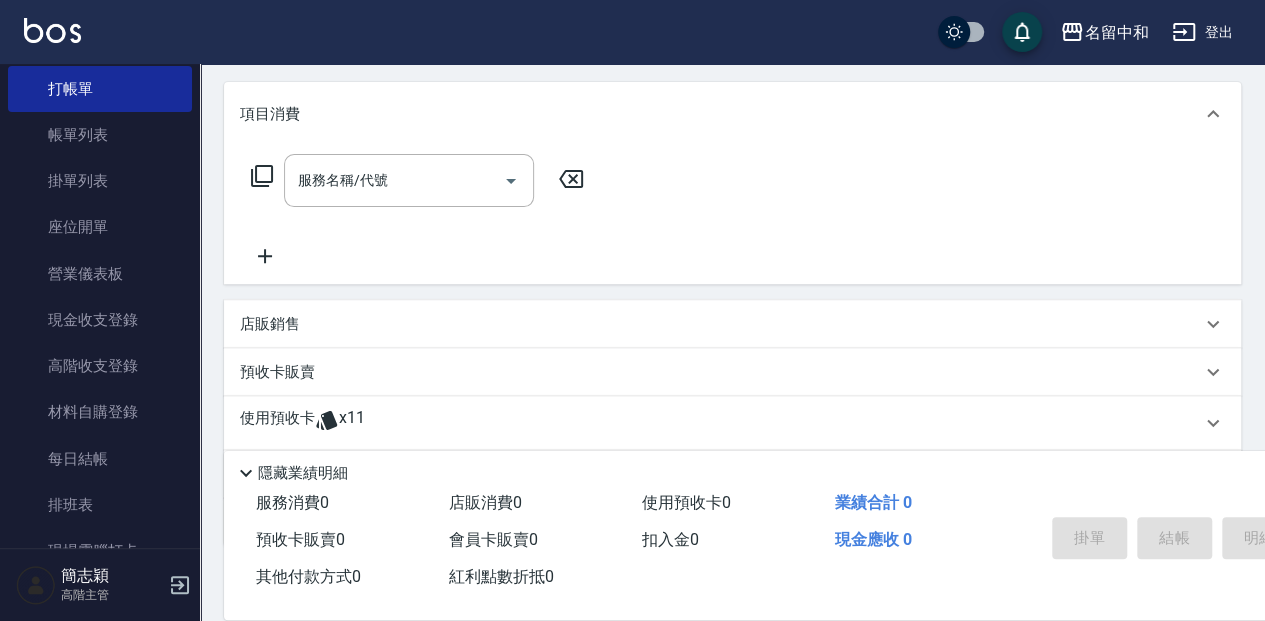 scroll, scrollTop: 266, scrollLeft: 0, axis: vertical 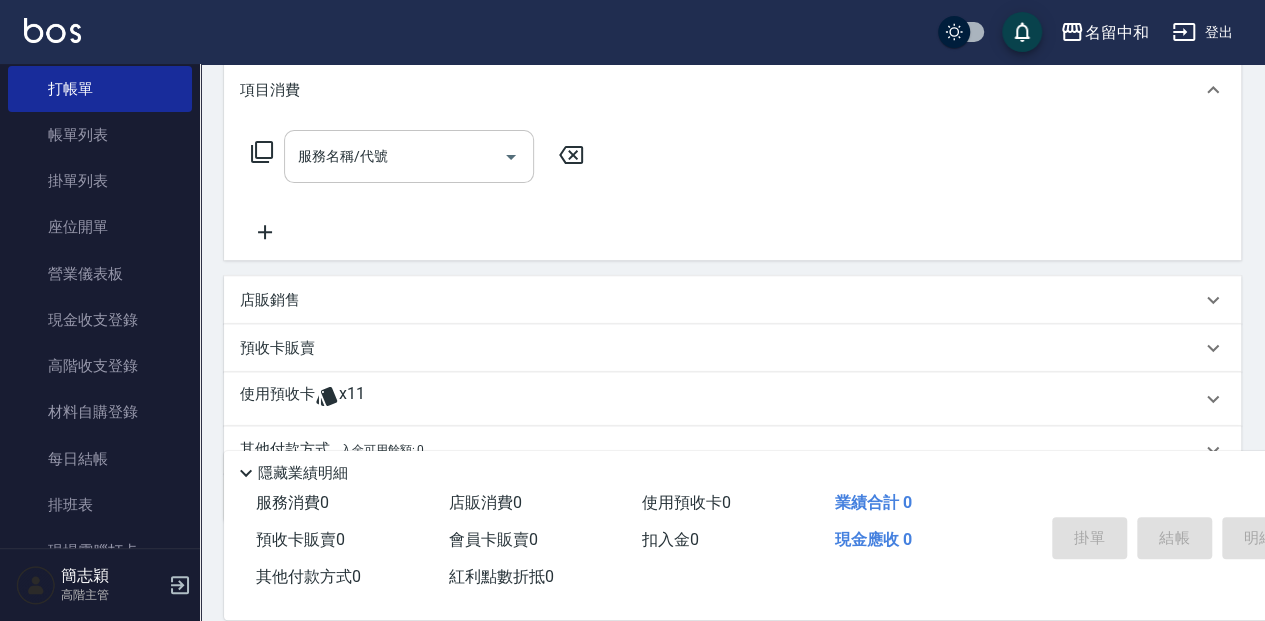 click on "服務名稱/代號" 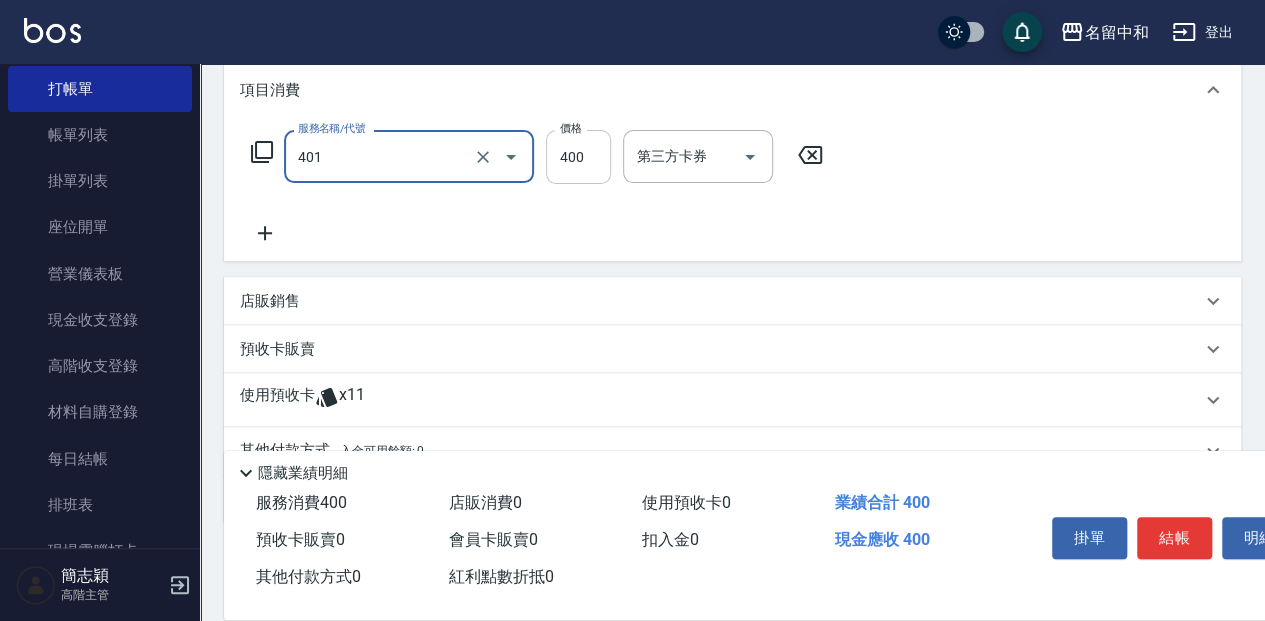 type on "剪髮(400)(401)" 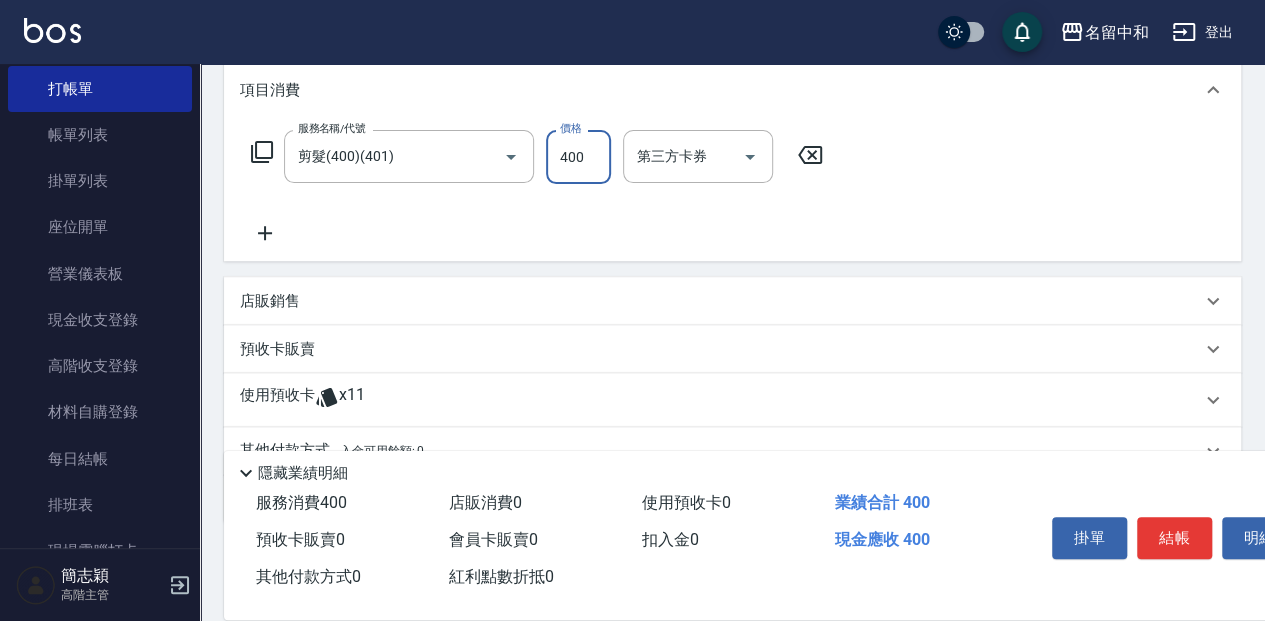 click on "400" at bounding box center [578, 157] 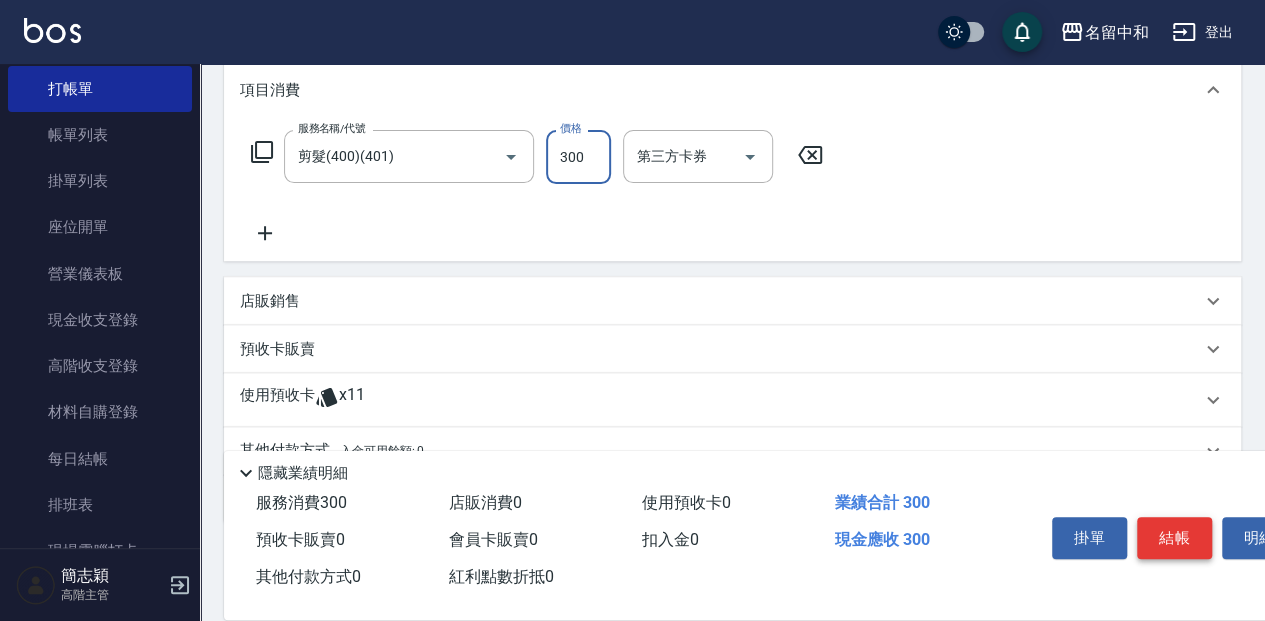 type on "300" 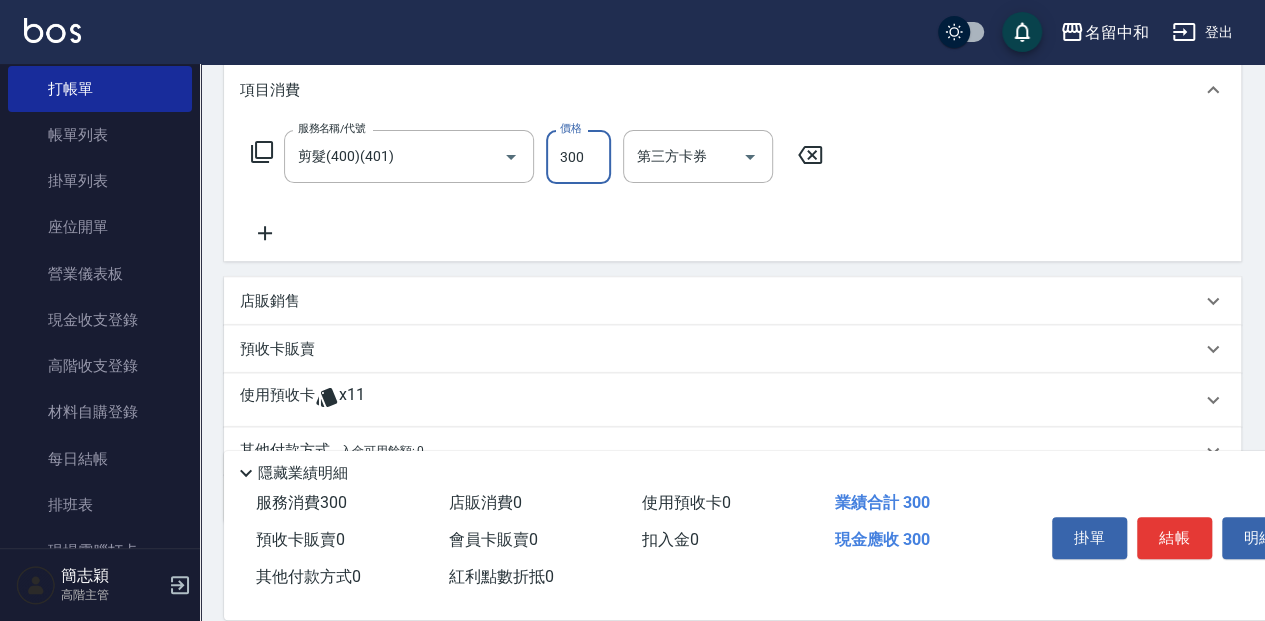 click on "結帳" at bounding box center [1174, 538] 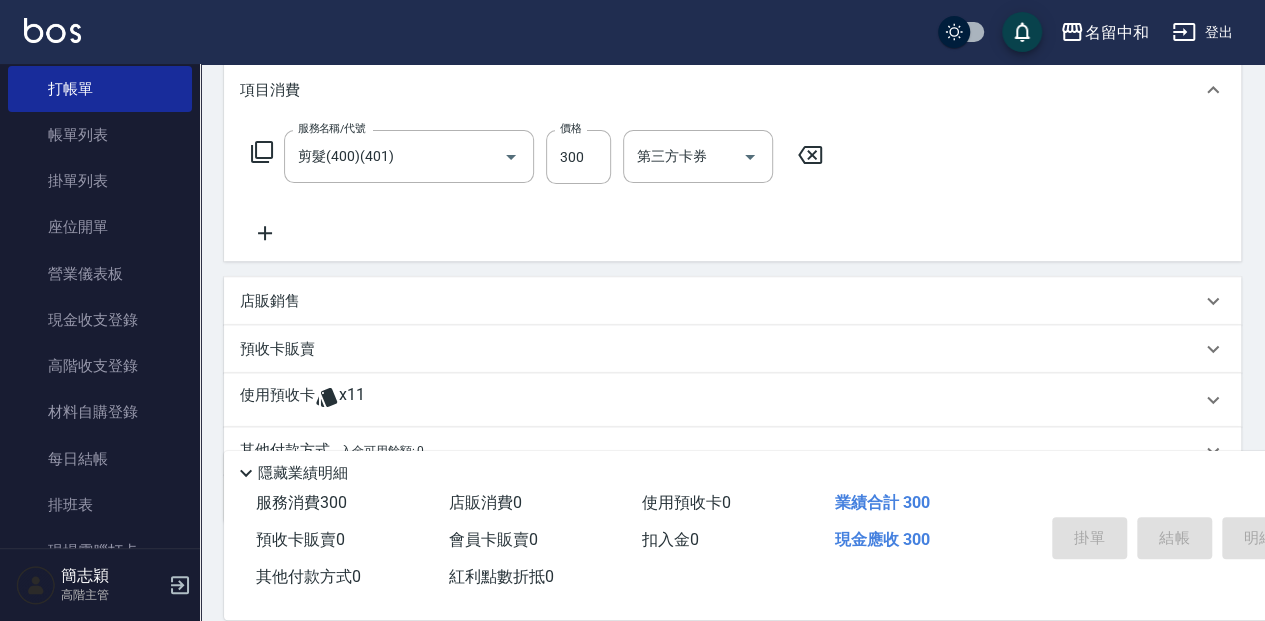 type on "[DATE] 14:33" 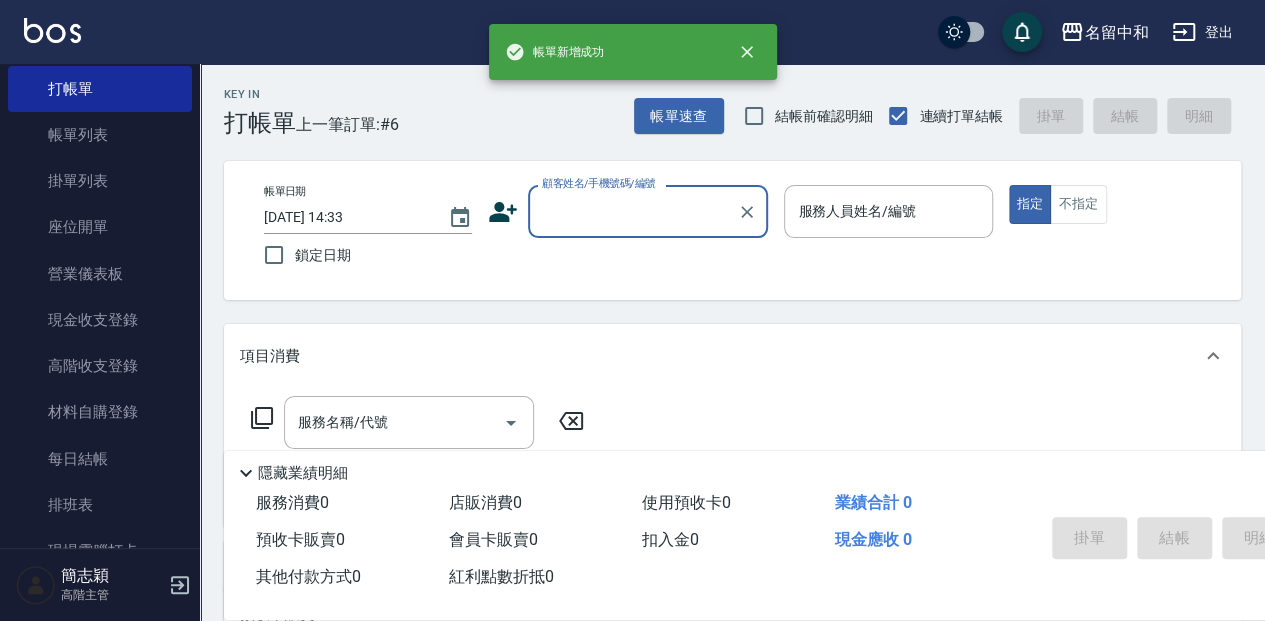 scroll, scrollTop: 0, scrollLeft: 0, axis: both 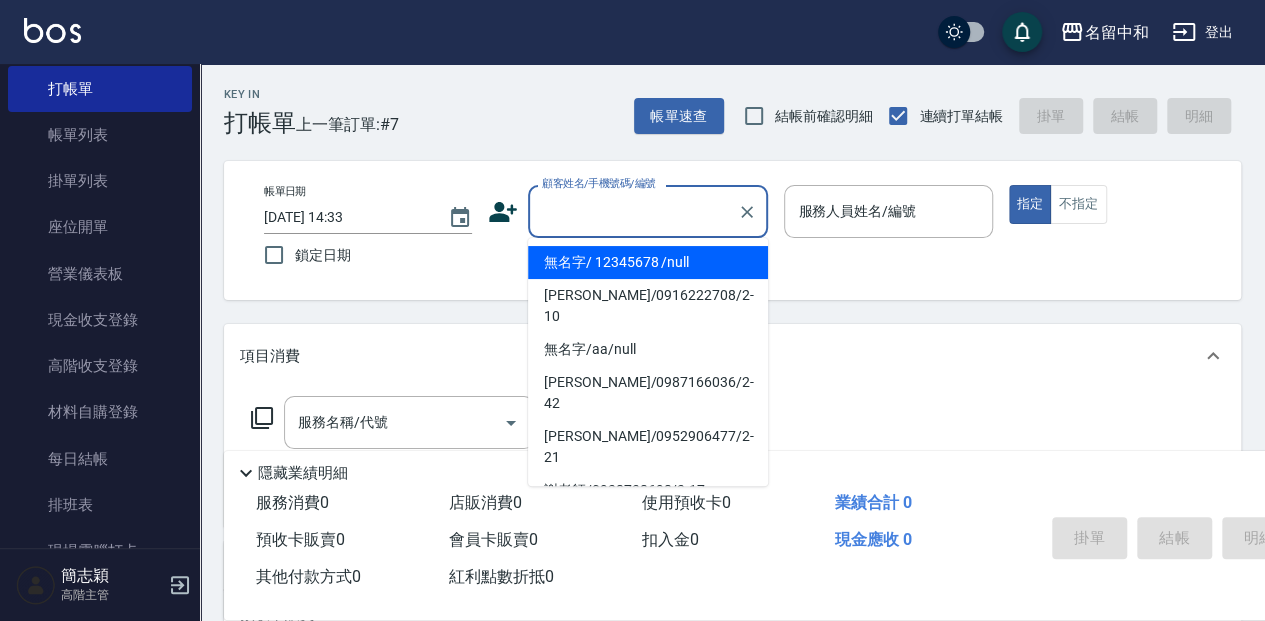 click on "顧客姓名/手機號碼/編號" at bounding box center (633, 211) 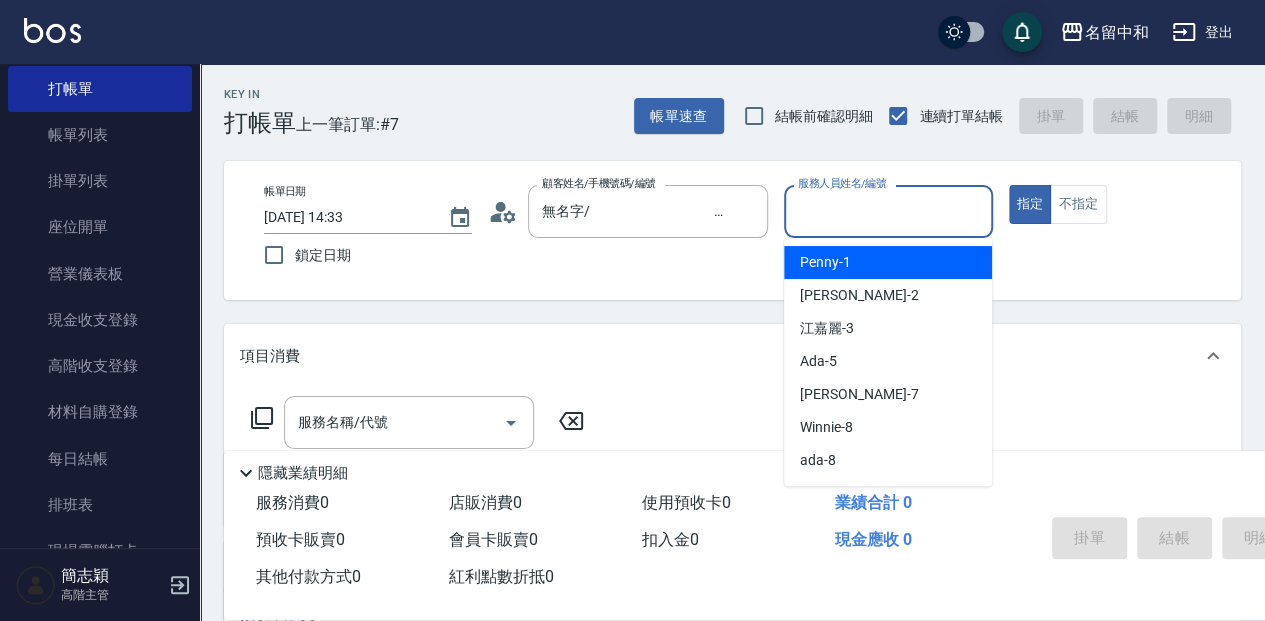 click on "服務人員姓名/編號" at bounding box center [888, 211] 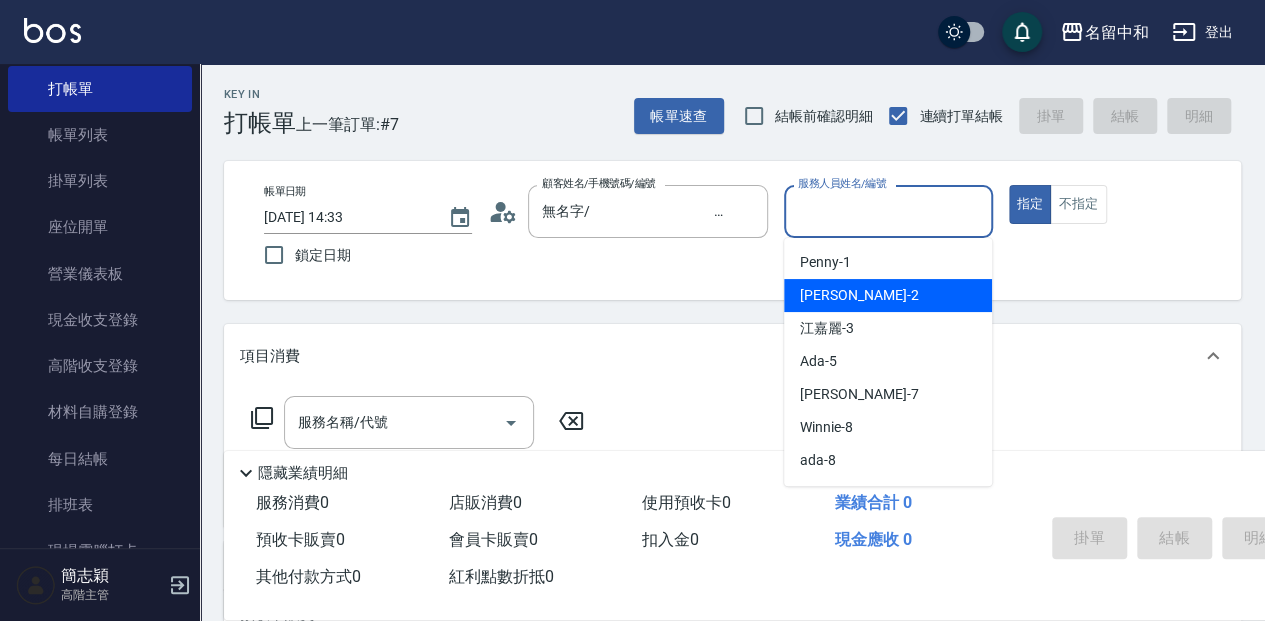 drag, startPoint x: 864, startPoint y: 294, endPoint x: 842, endPoint y: 294, distance: 22 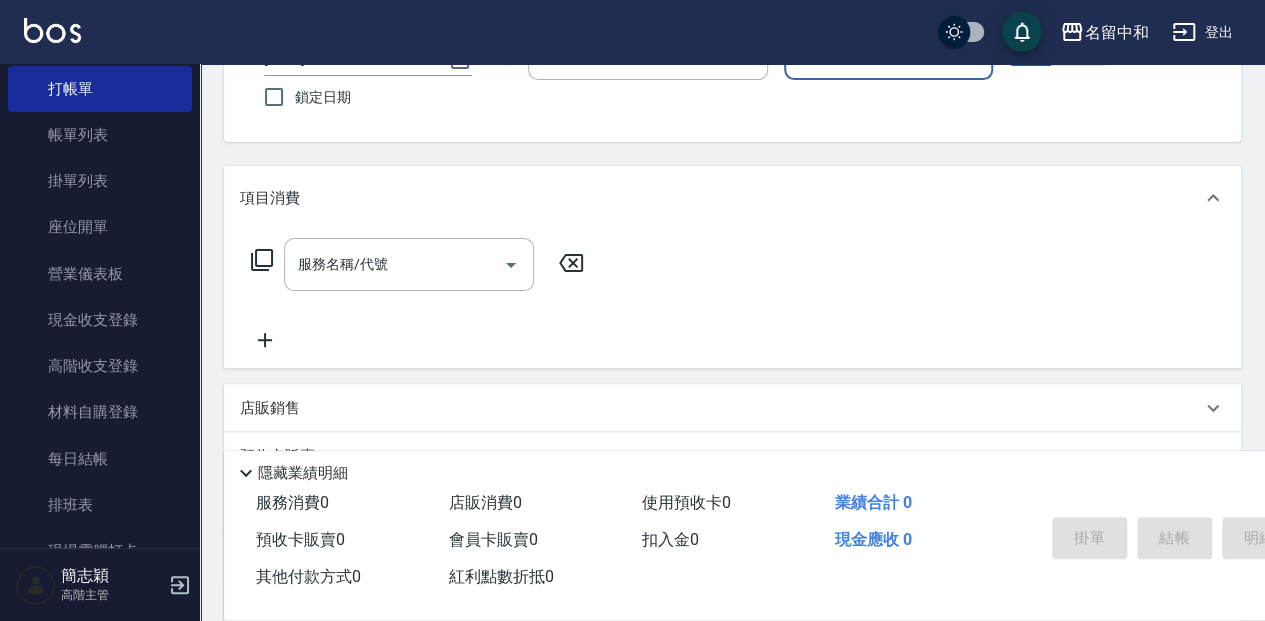 scroll, scrollTop: 200, scrollLeft: 0, axis: vertical 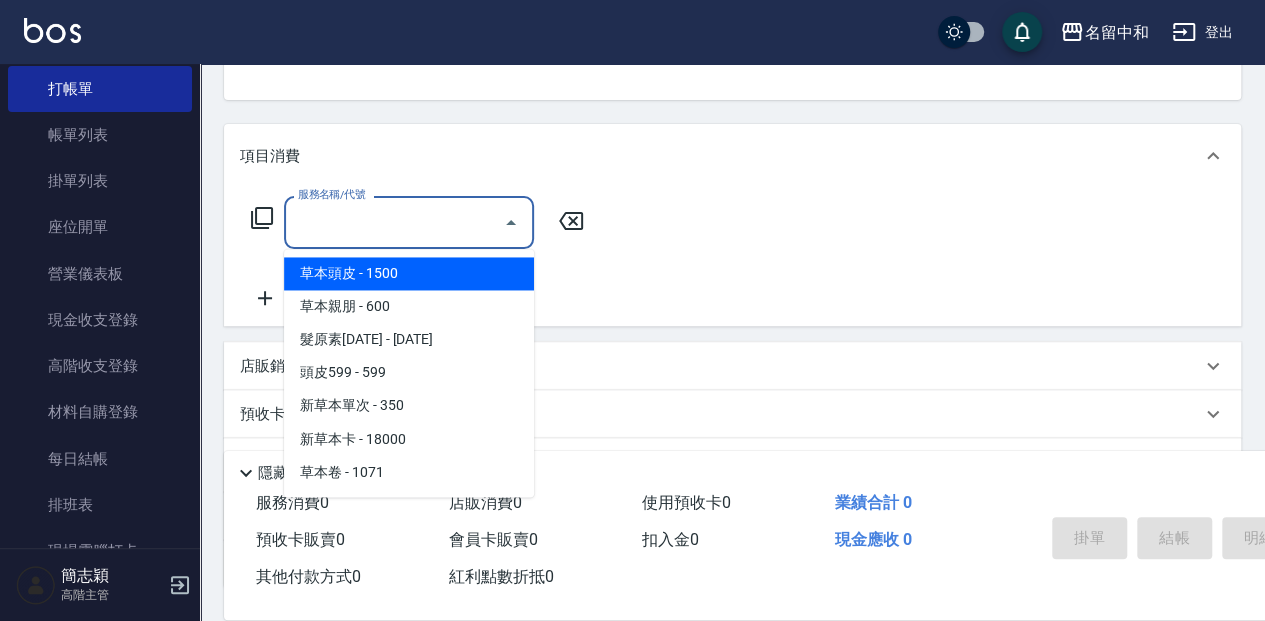 click on "服務名稱/代號" at bounding box center [394, 222] 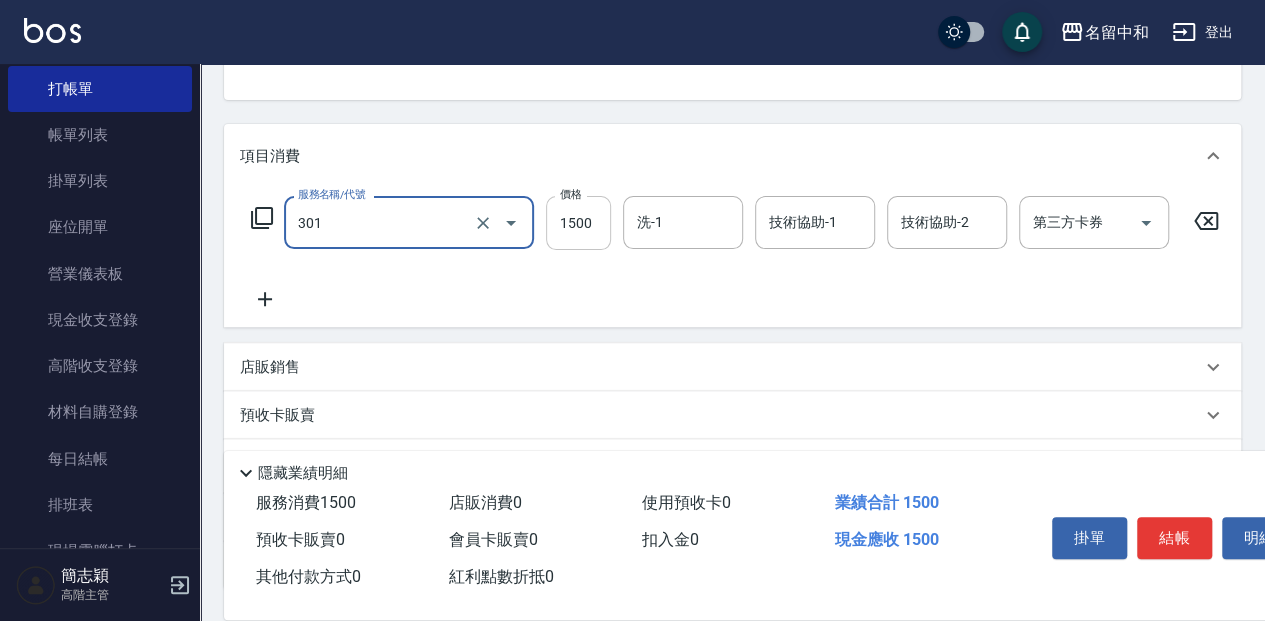 type on "燙髮(1500](301)" 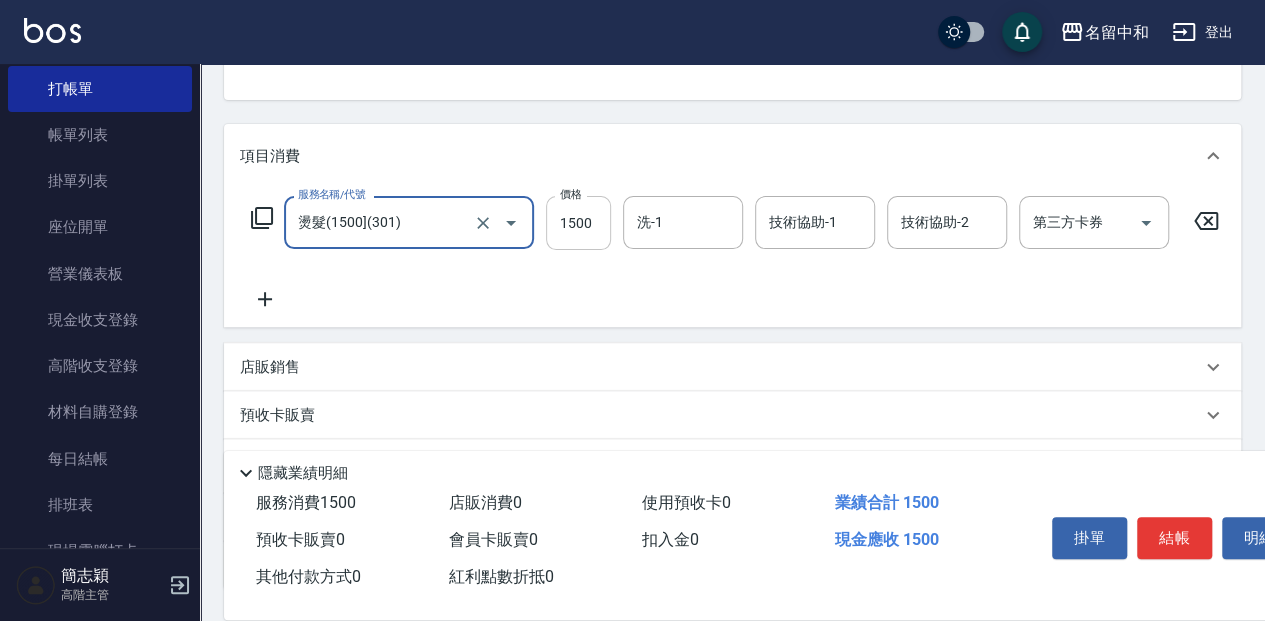 click on "1500" 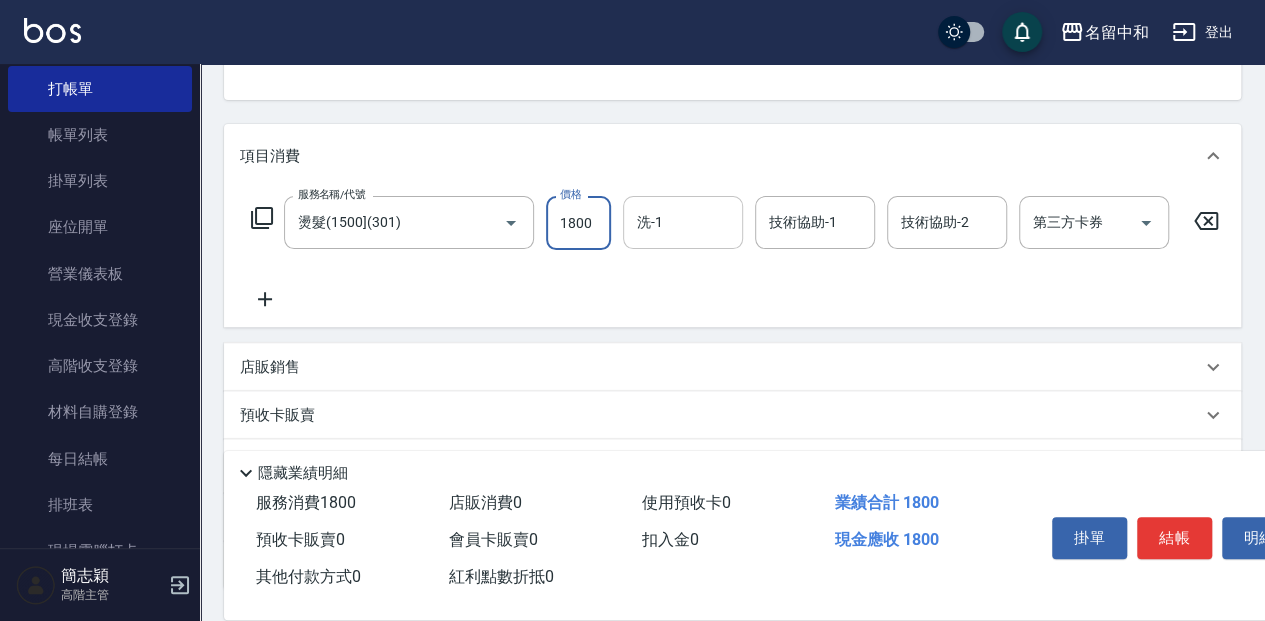 type on "1800" 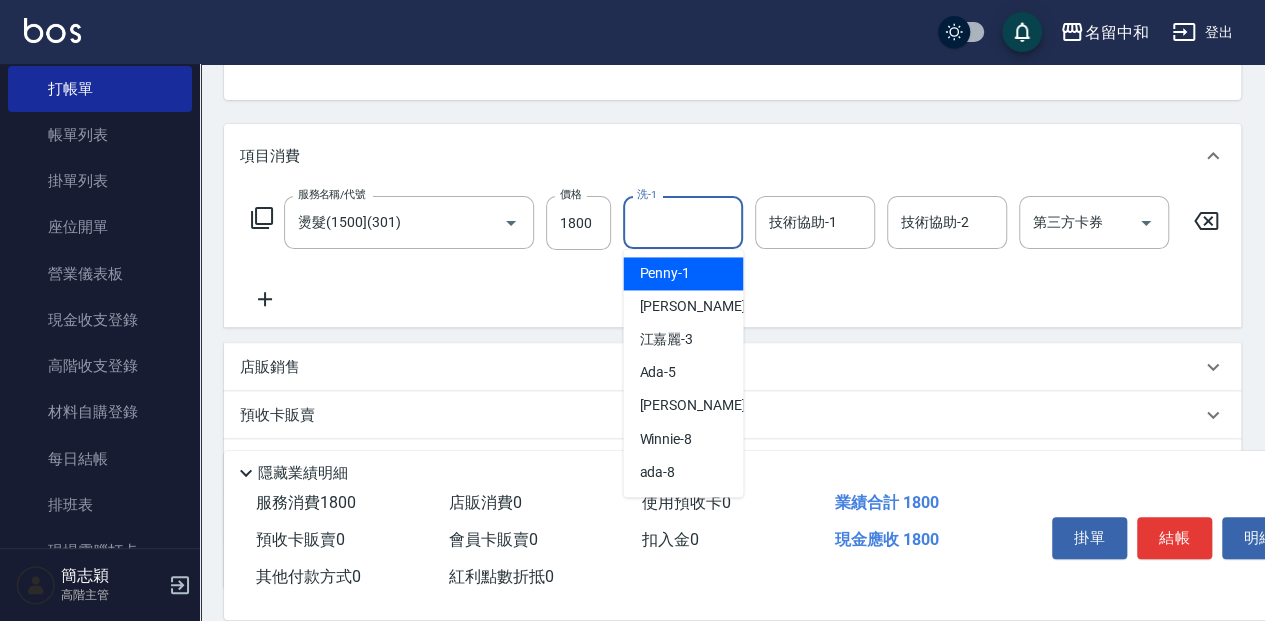 click on "洗-1" at bounding box center [683, 222] 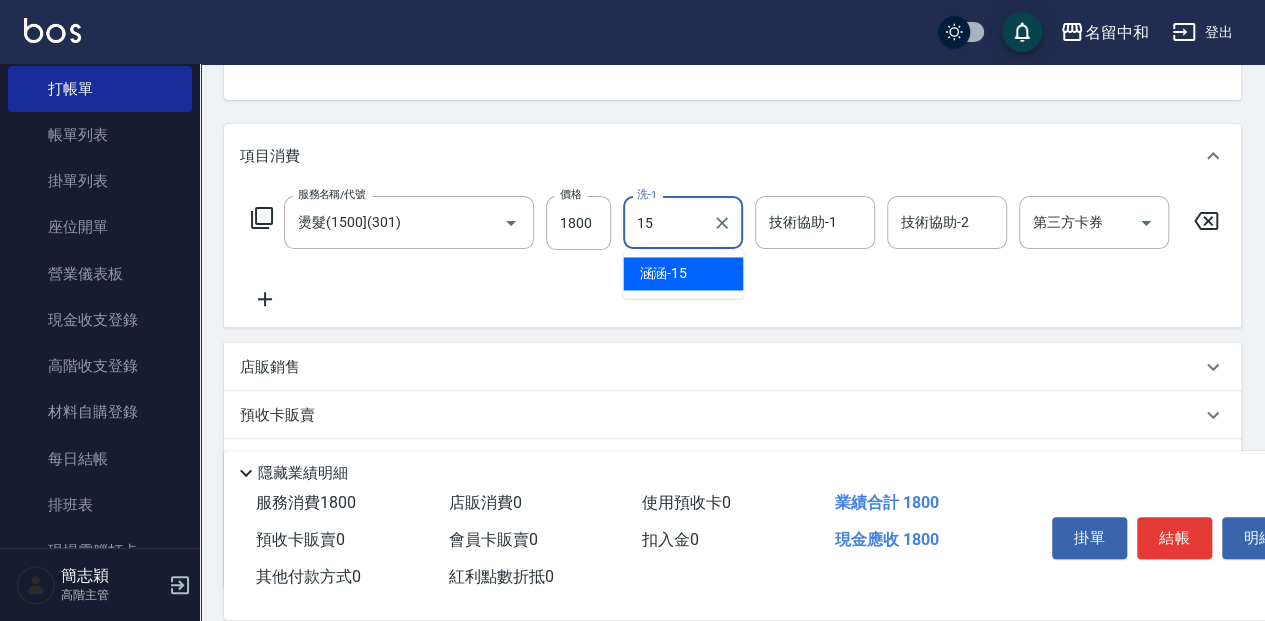 click on "涵涵 -15" at bounding box center (663, 273) 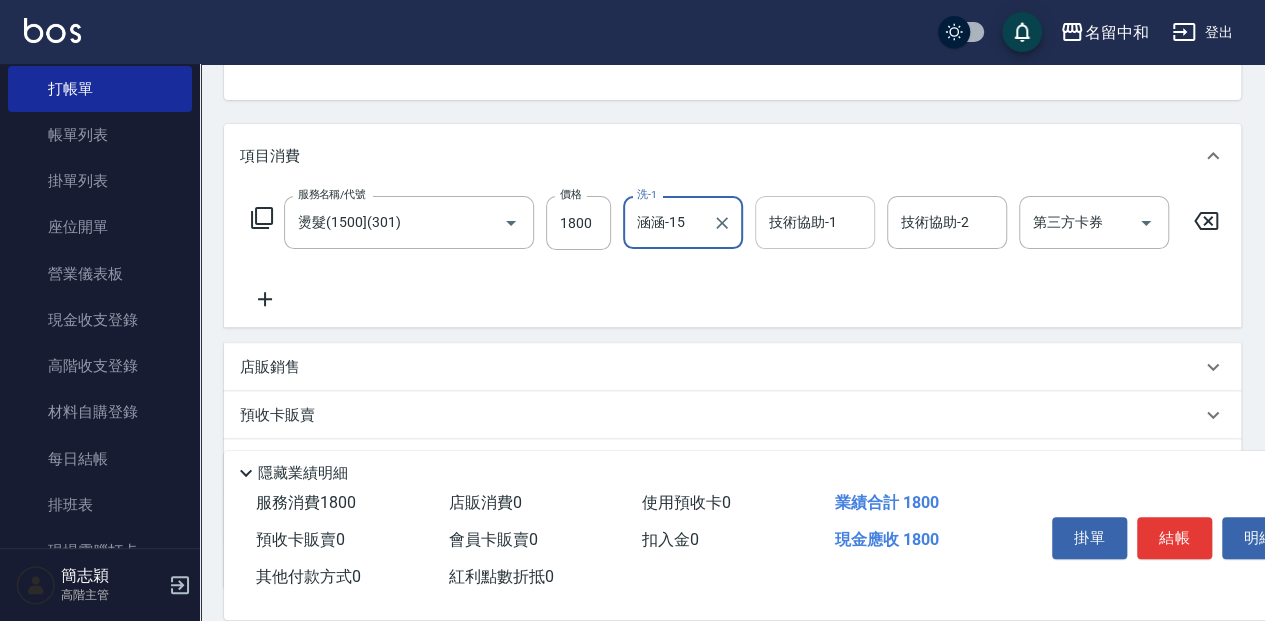 type on "涵涵-15" 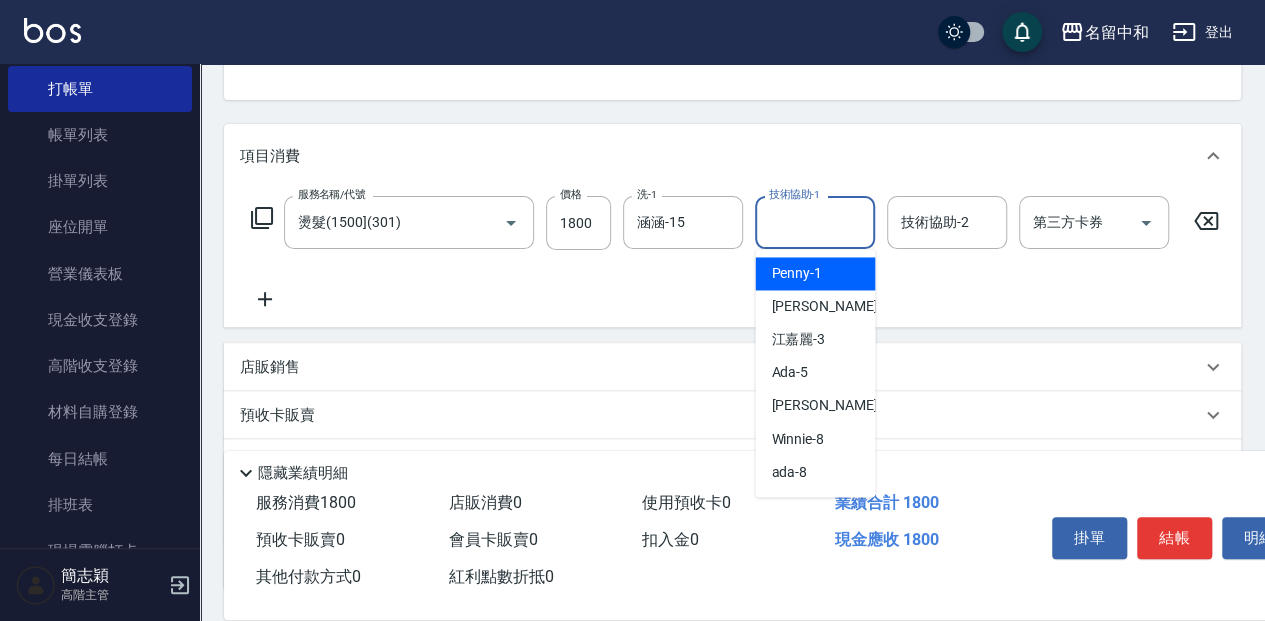 click on "技術協助-1 技術協助-1" at bounding box center (815, 222) 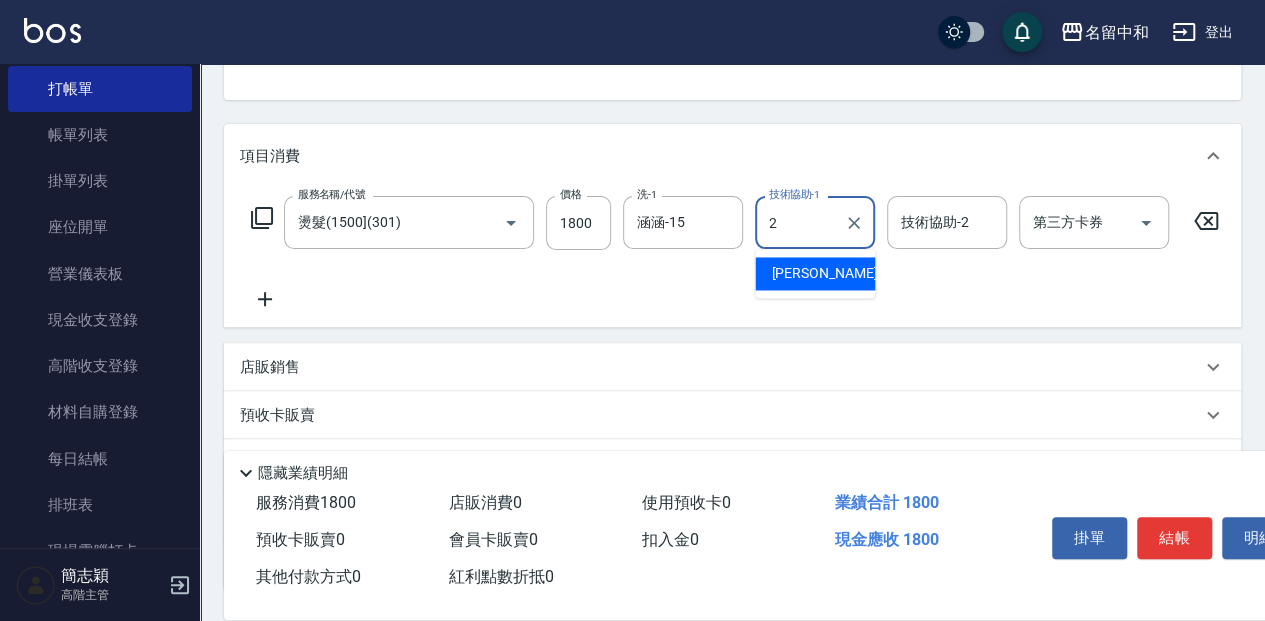 click on "[PERSON_NAME] -2" at bounding box center (815, 273) 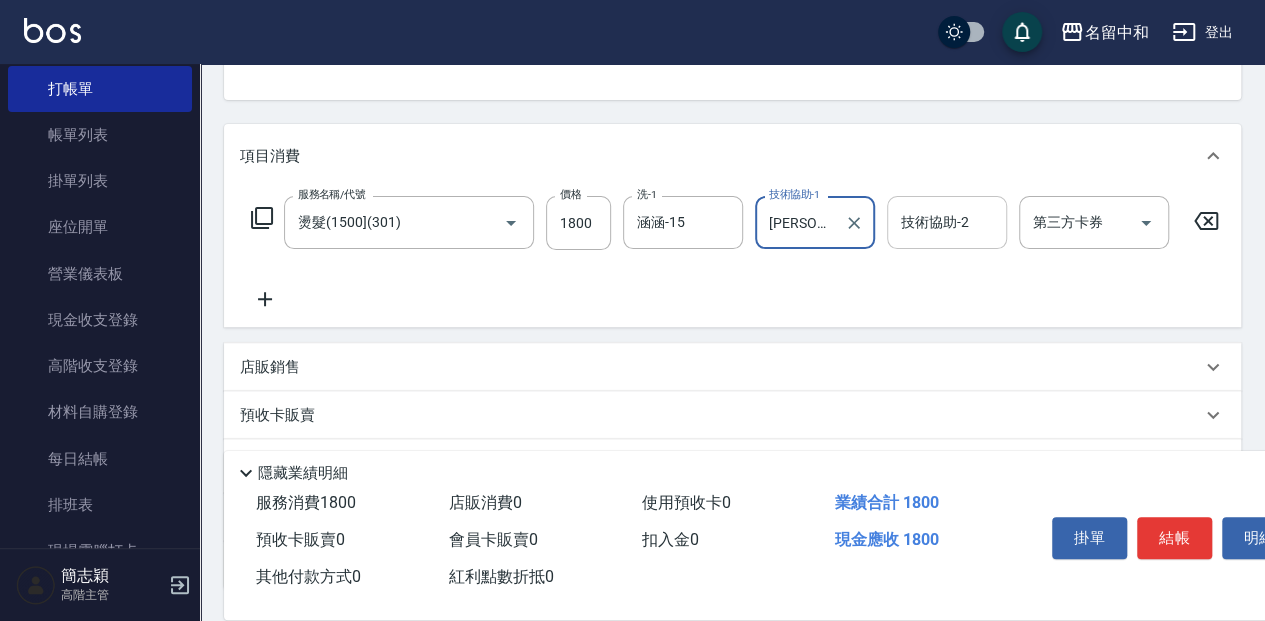 type on "[PERSON_NAME]-2" 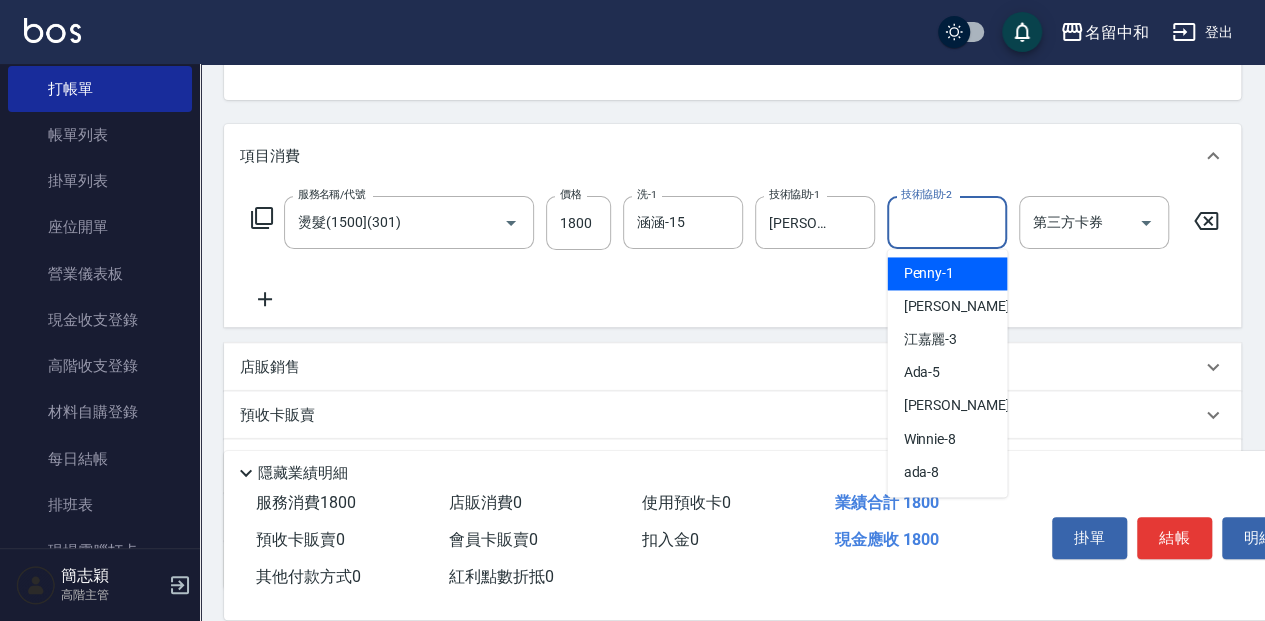 click on "技術協助-2" at bounding box center [947, 222] 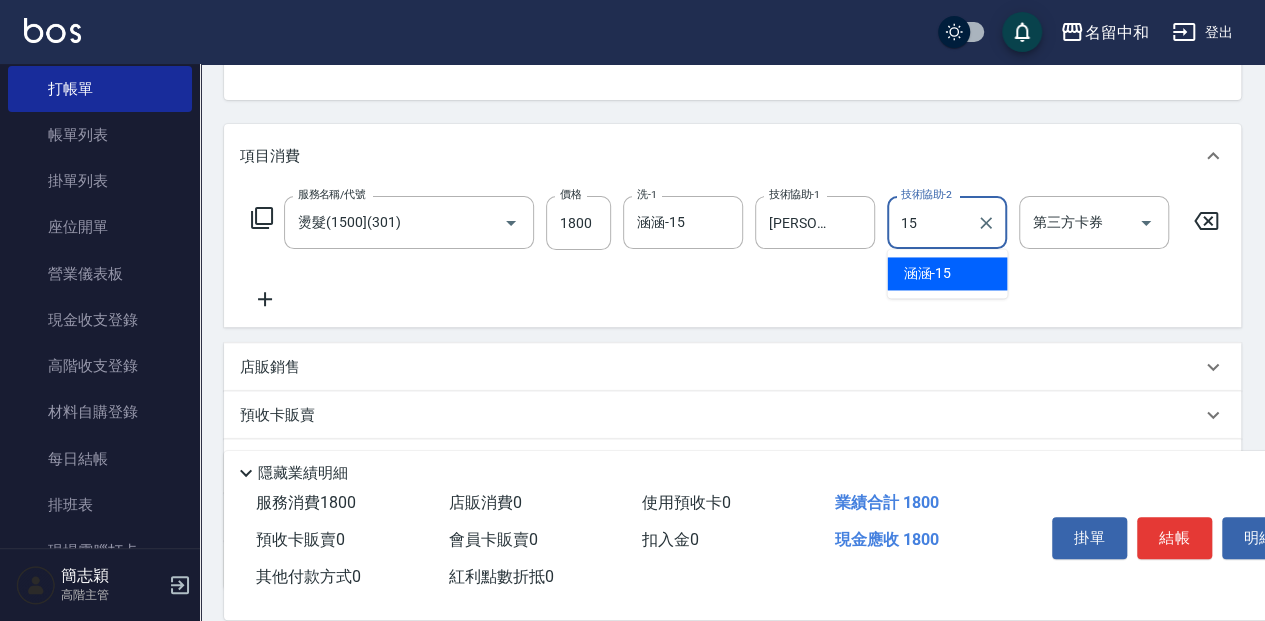 click on "涵涵 -15" at bounding box center [927, 273] 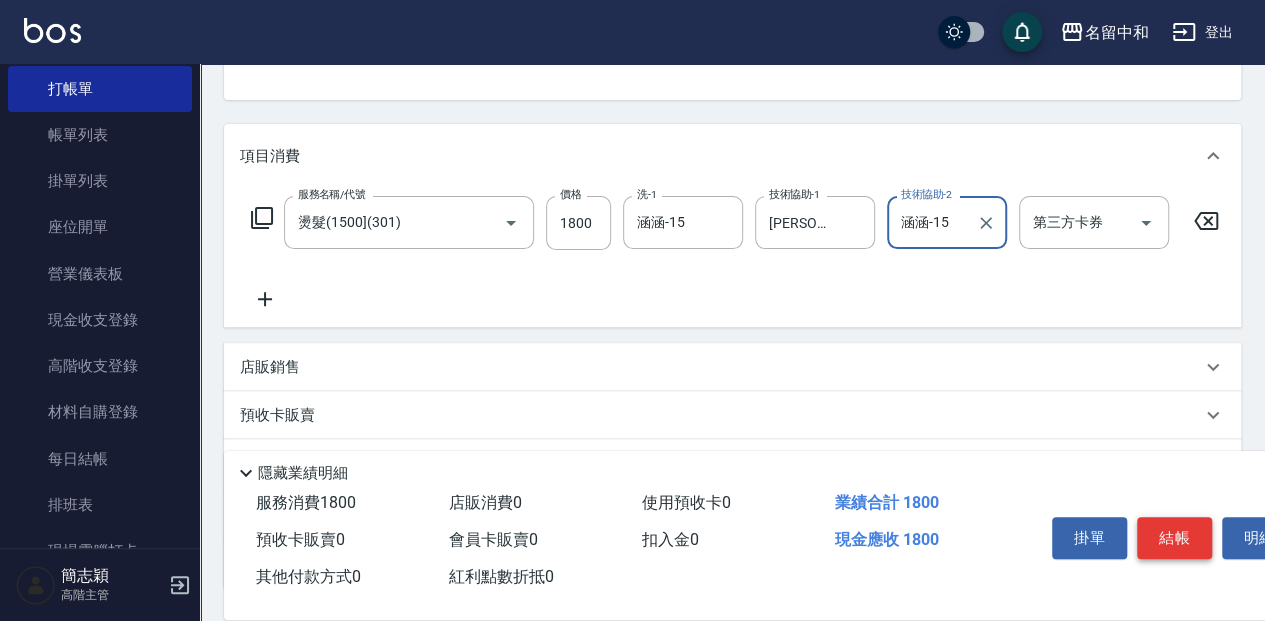 type on "涵涵-15" 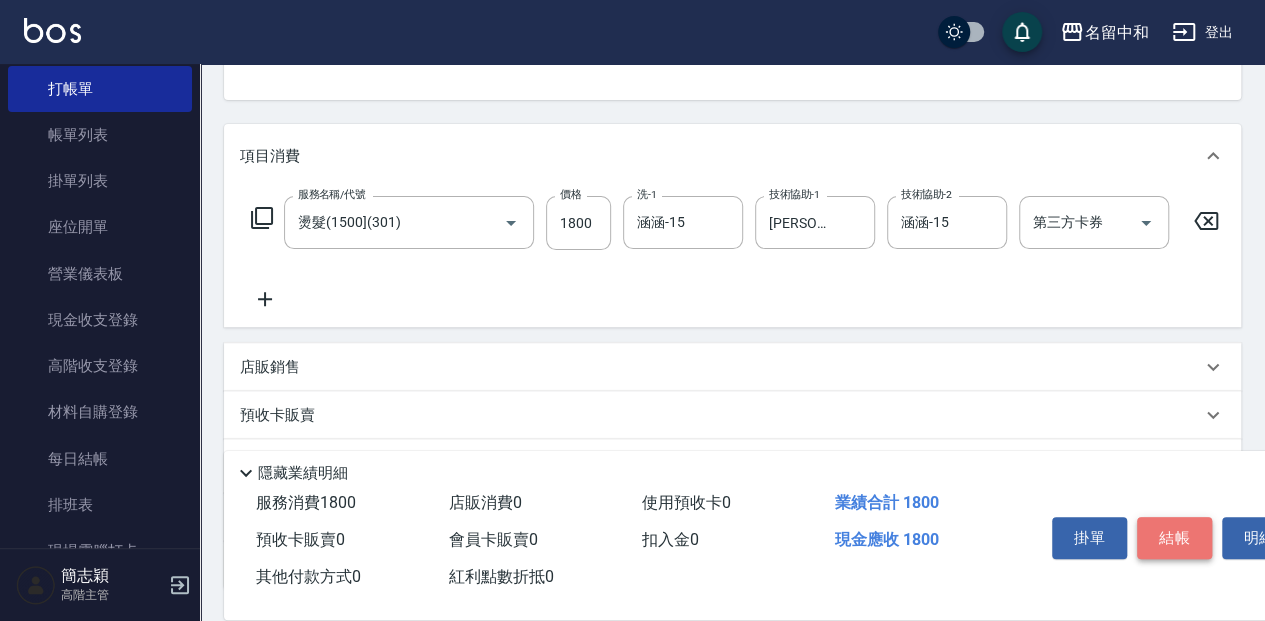 click on "結帳" at bounding box center (1174, 538) 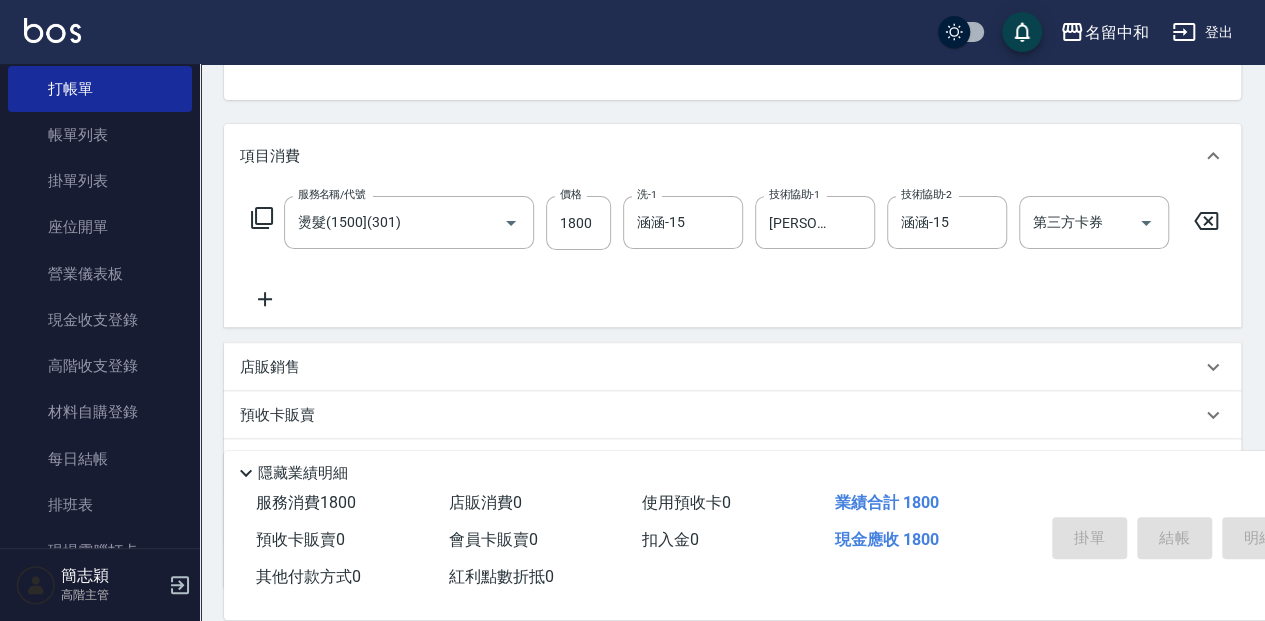 type on "[DATE] 14:34" 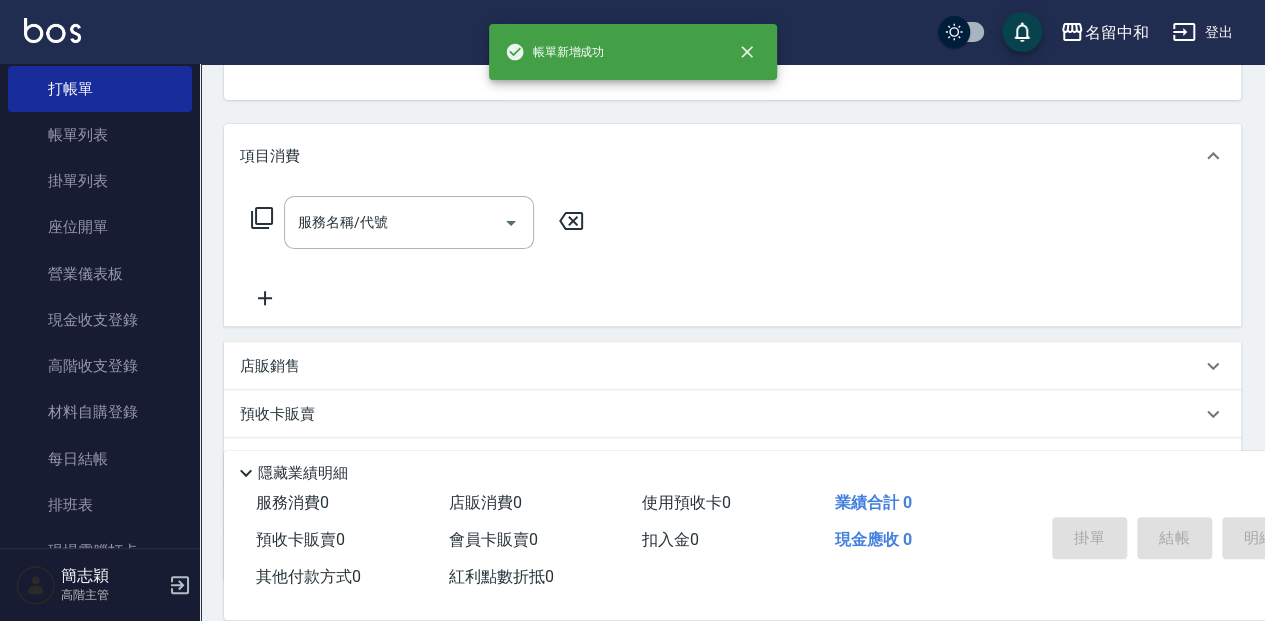 scroll, scrollTop: 194, scrollLeft: 0, axis: vertical 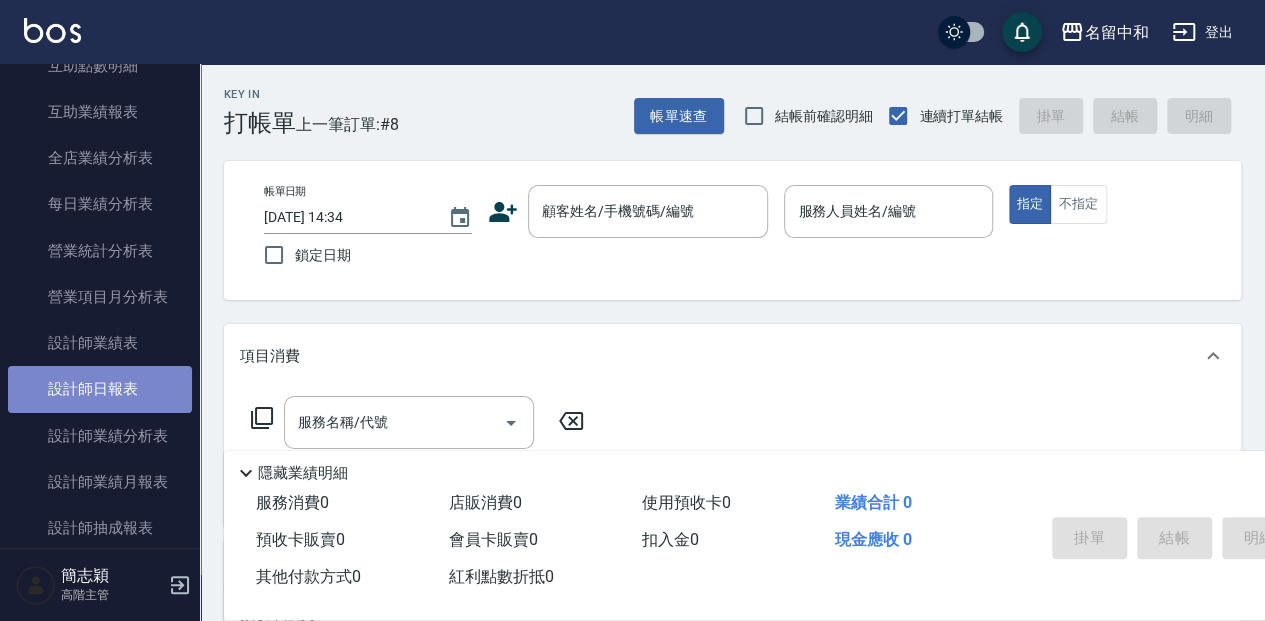click on "設計師日報表" at bounding box center [100, 389] 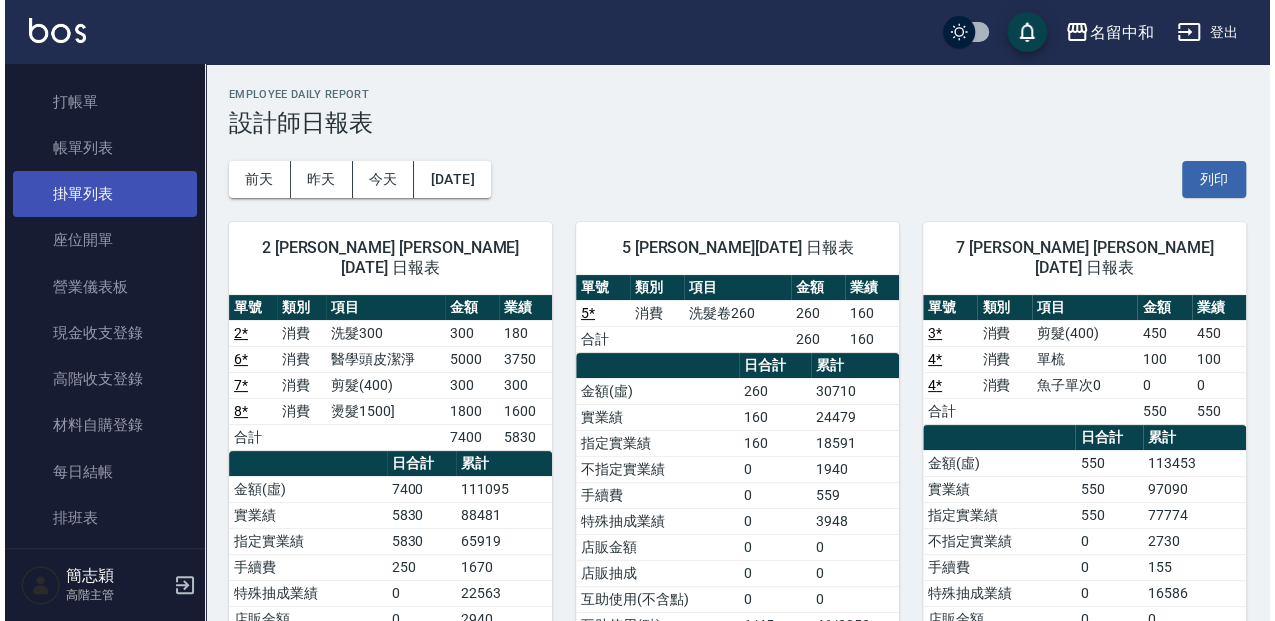 scroll, scrollTop: 0, scrollLeft: 0, axis: both 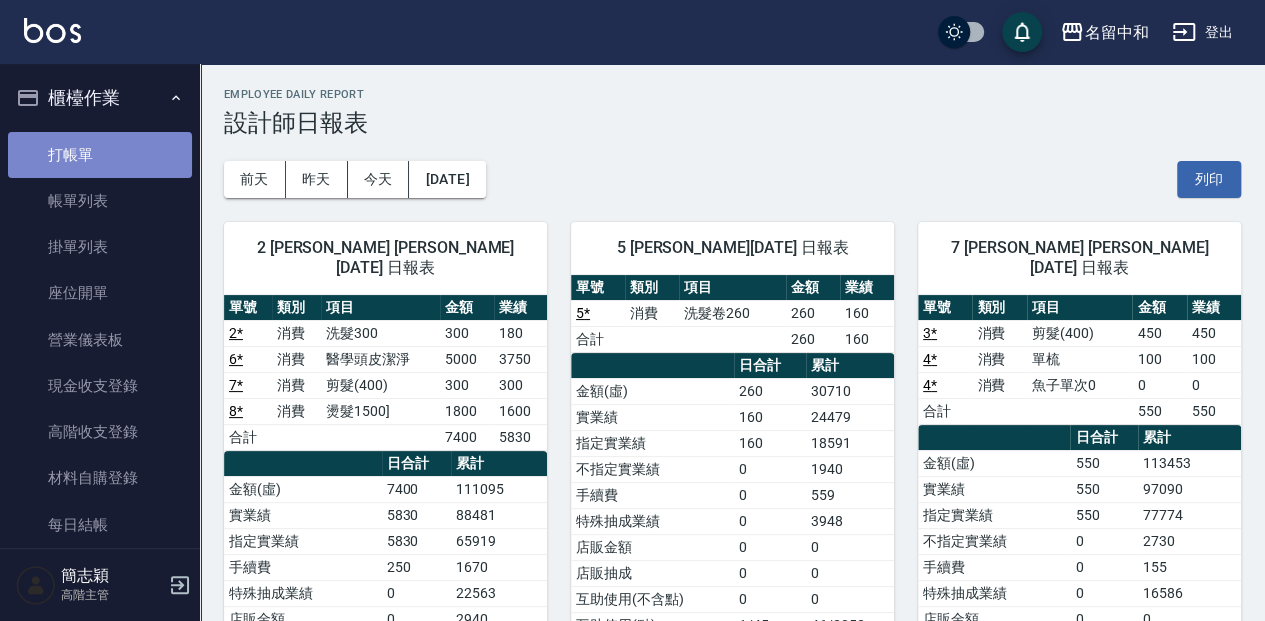 click on "打帳單" at bounding box center (100, 155) 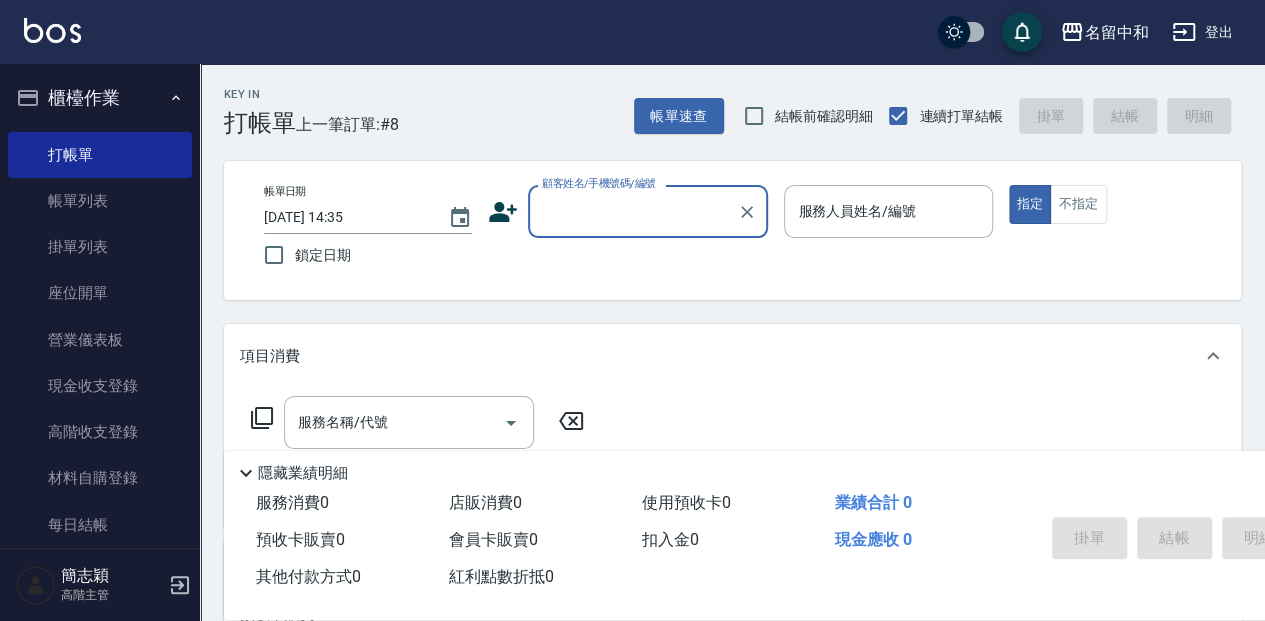 click on "顧客姓名/手機號碼/編號" at bounding box center [633, 211] 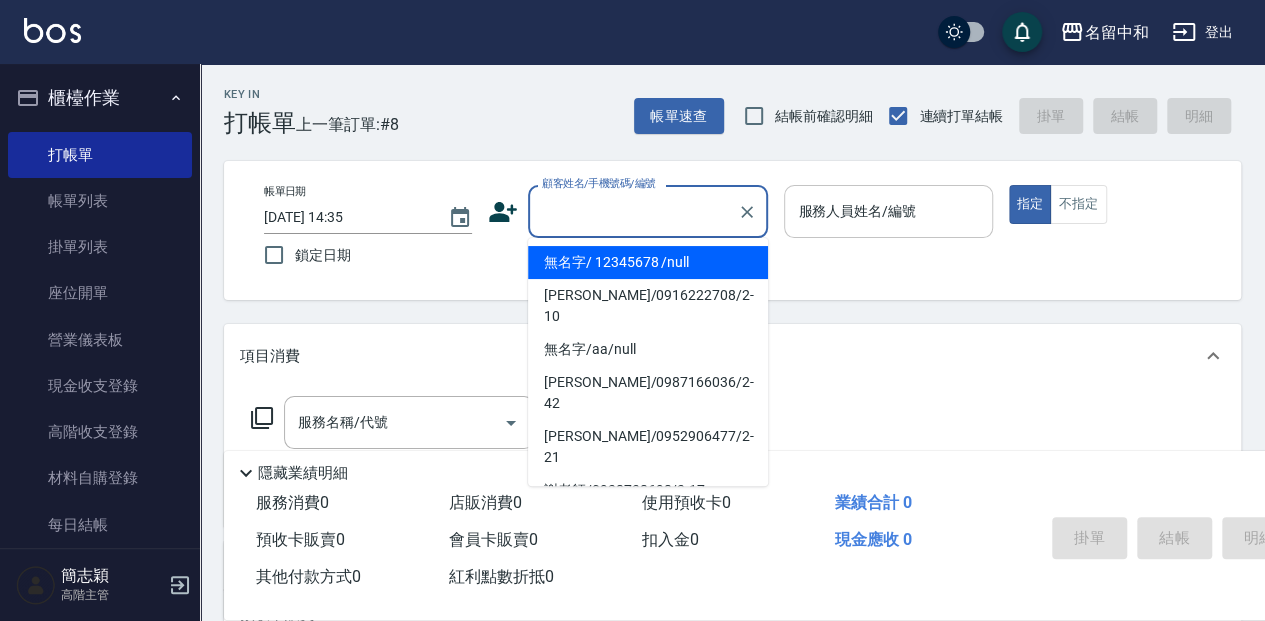 drag, startPoint x: 622, startPoint y: 262, endPoint x: 825, endPoint y: 232, distance: 205.20477 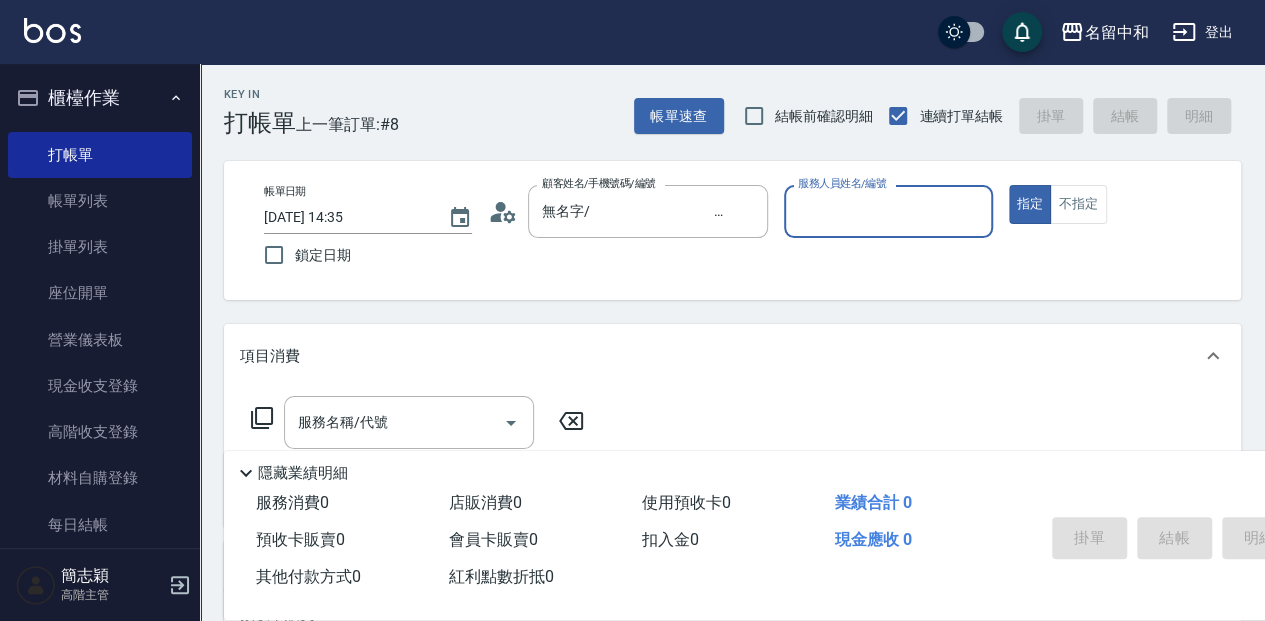 click on "服務人員姓名/編號" at bounding box center [888, 211] 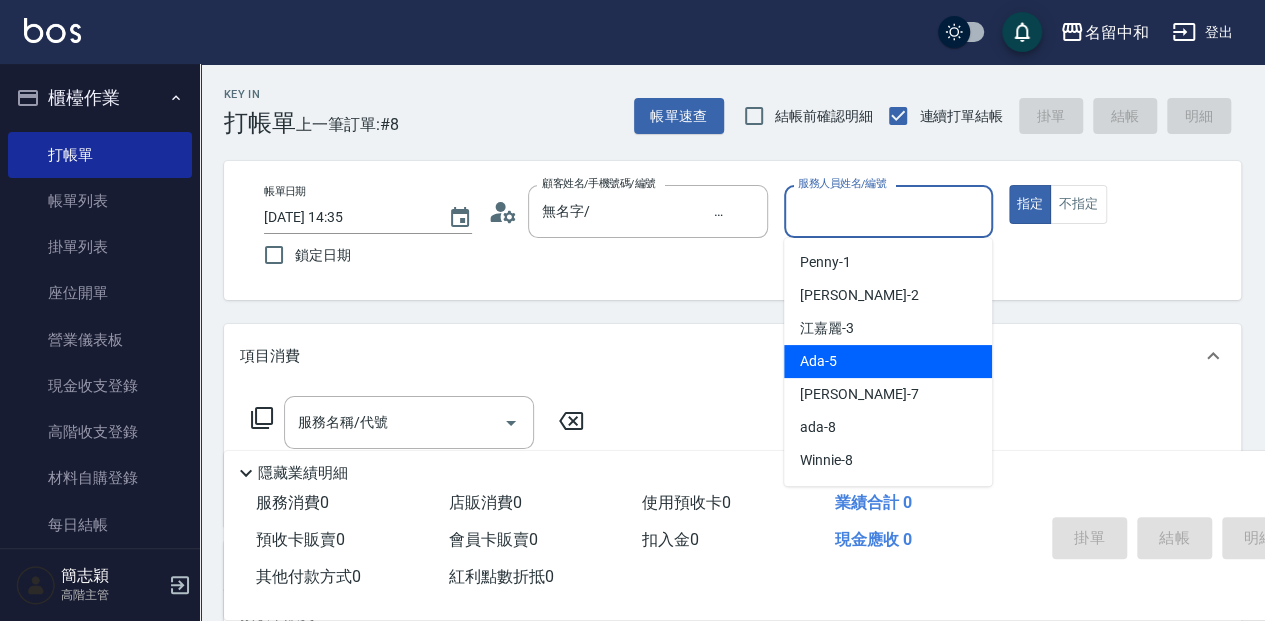 click on "Ada -5" at bounding box center (888, 361) 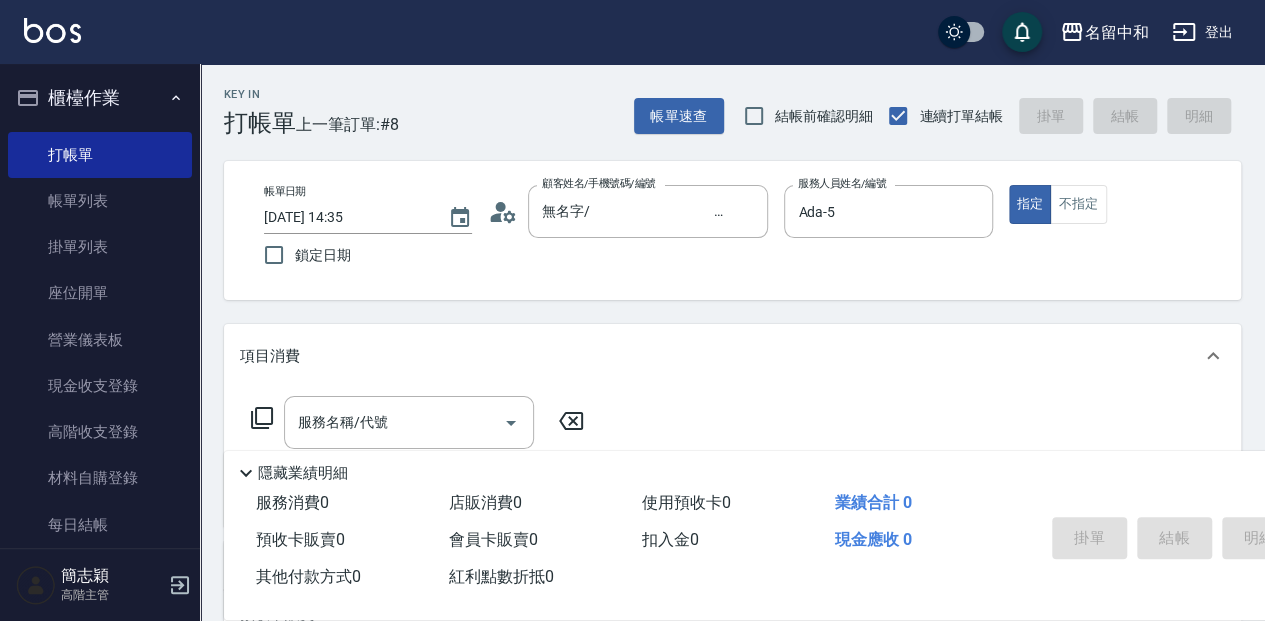 click 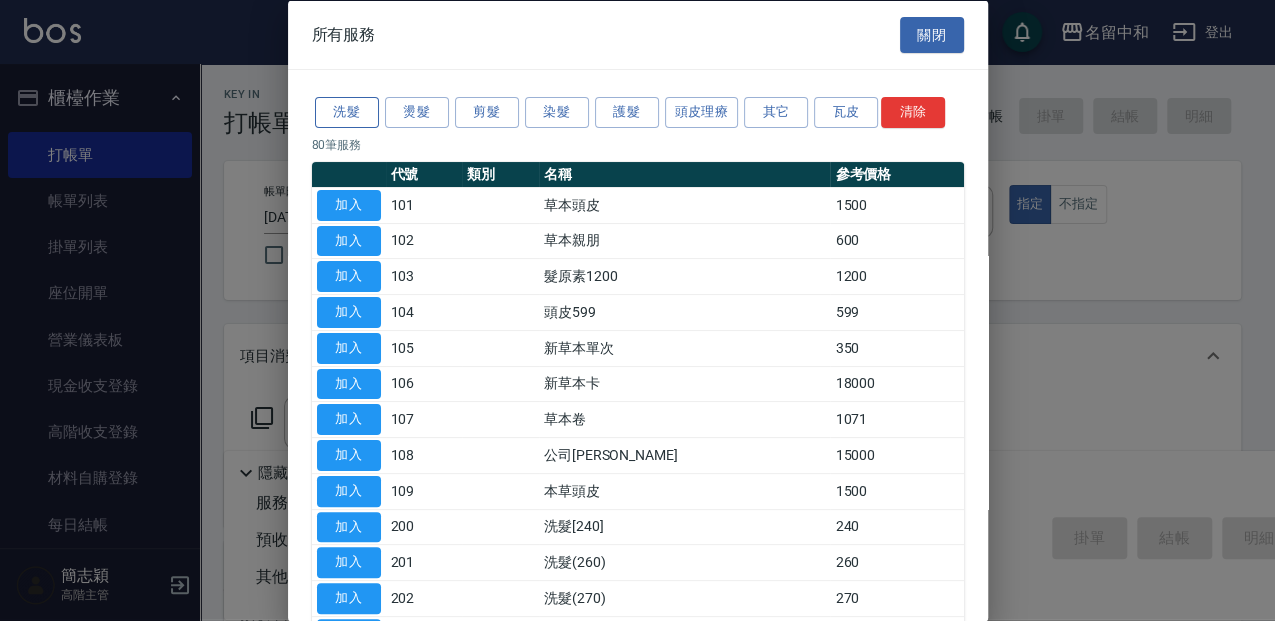 click on "洗髮" at bounding box center [347, 112] 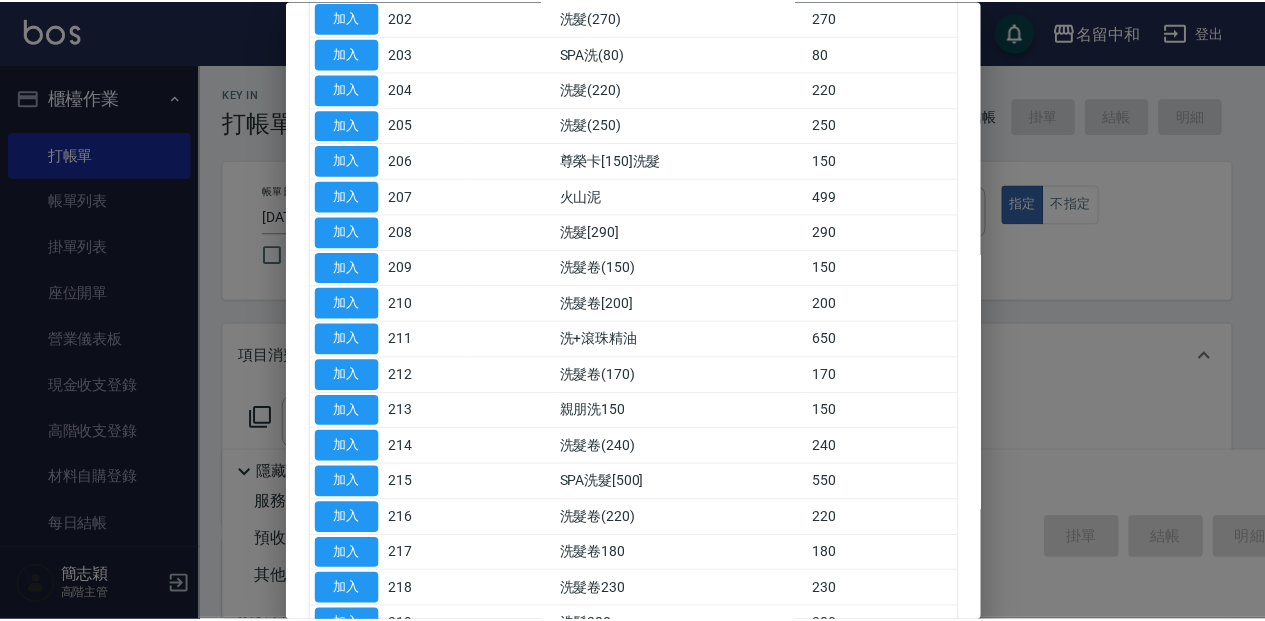 scroll, scrollTop: 266, scrollLeft: 0, axis: vertical 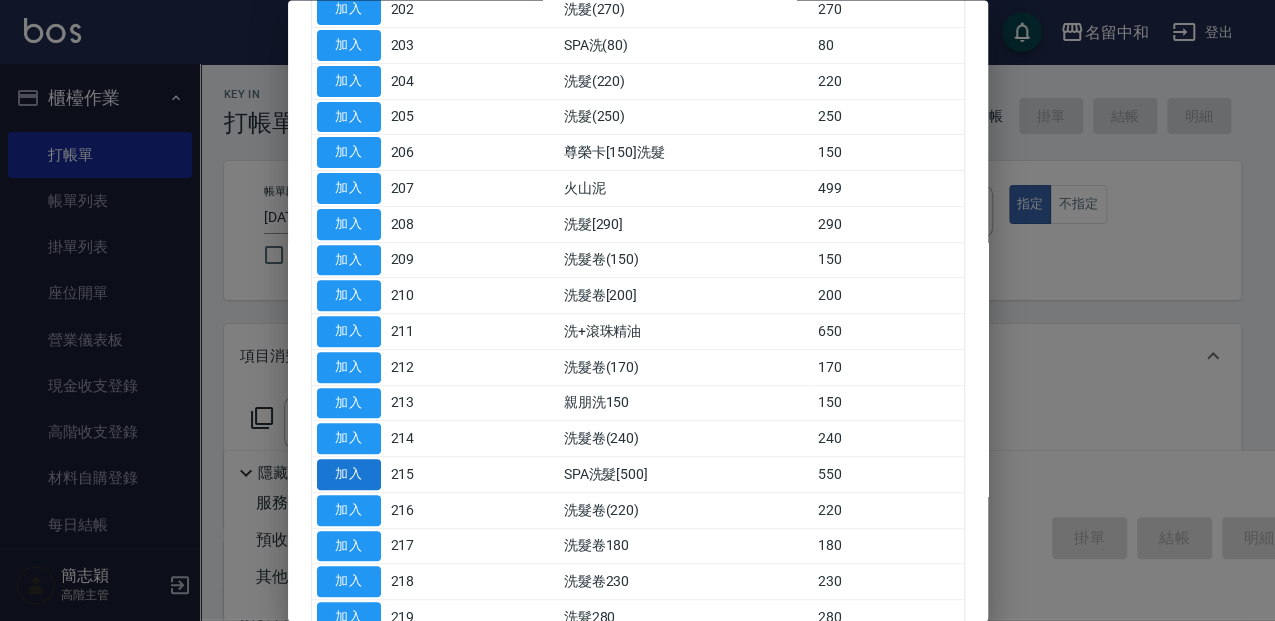 click on "加入" at bounding box center [349, 475] 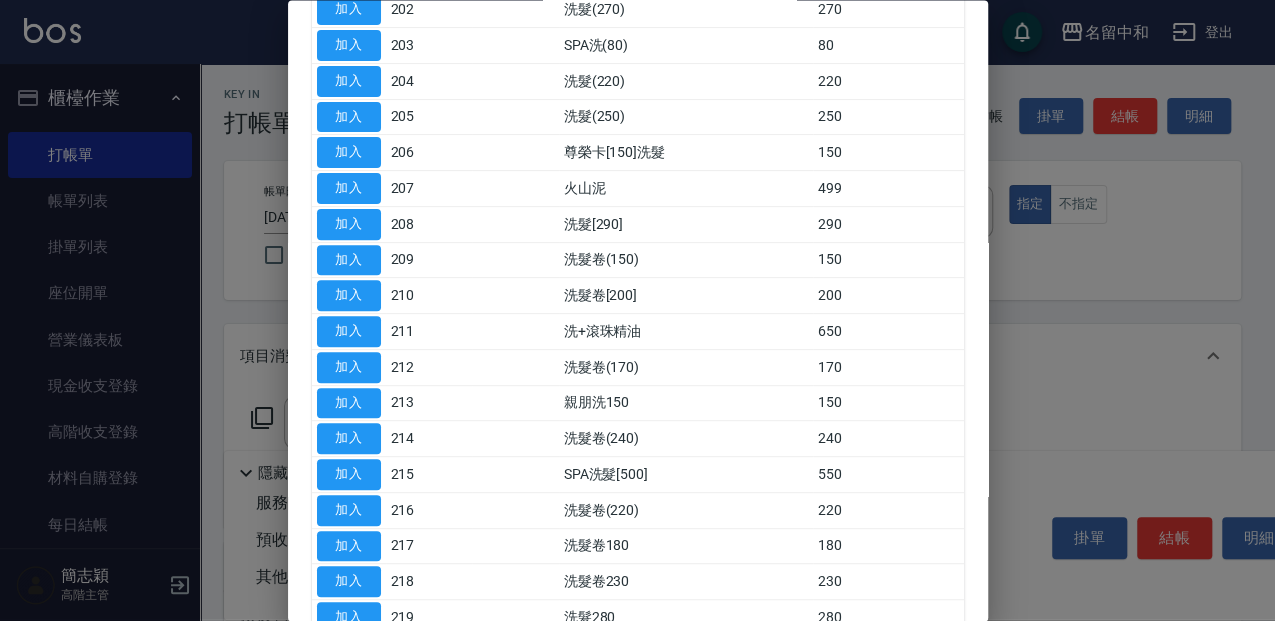 type on "SPA洗髮[500](215)" 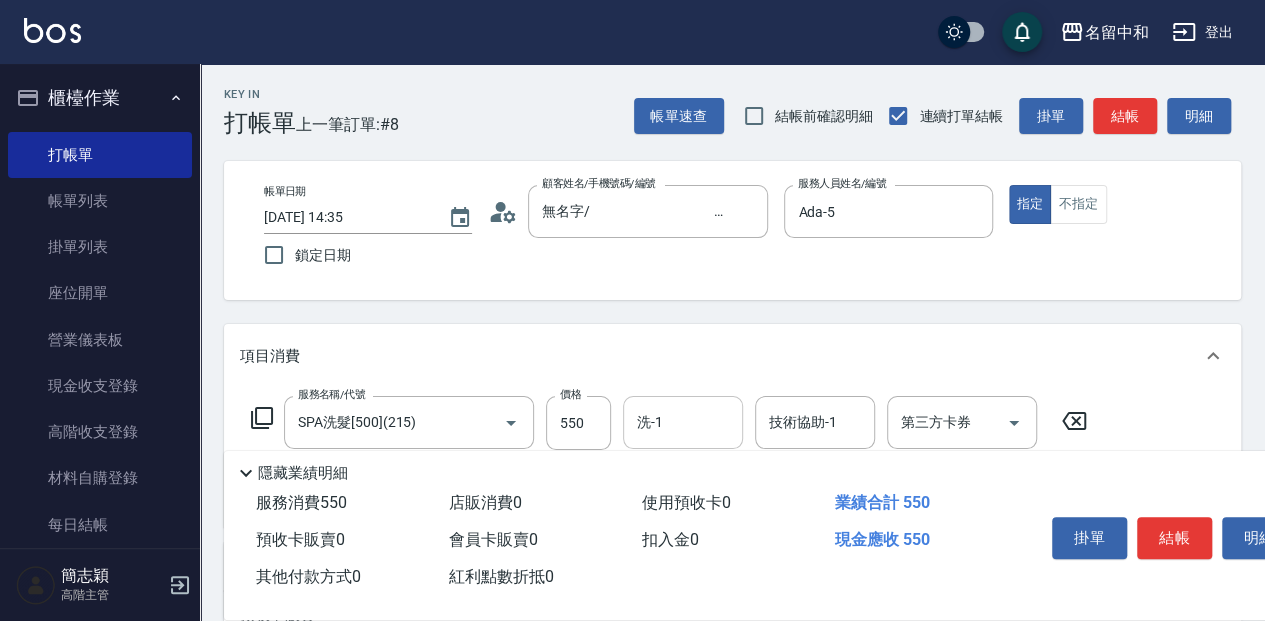 click on "洗-1 洗-1" at bounding box center [683, 422] 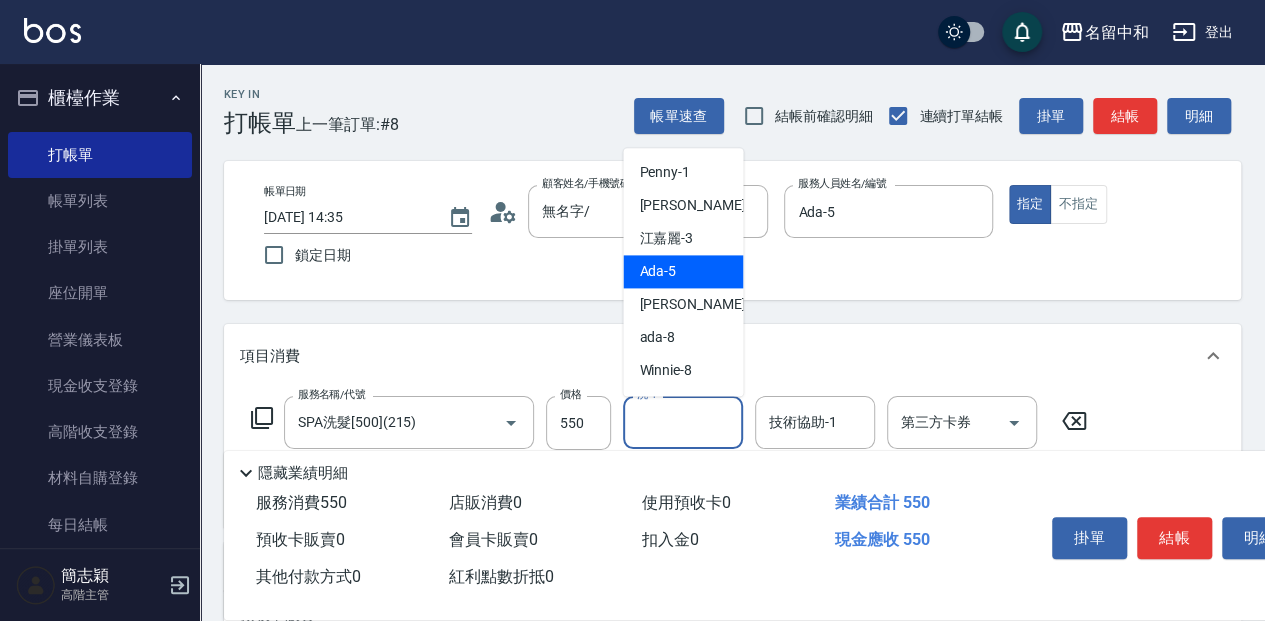 click on "Ada -5" at bounding box center [683, 271] 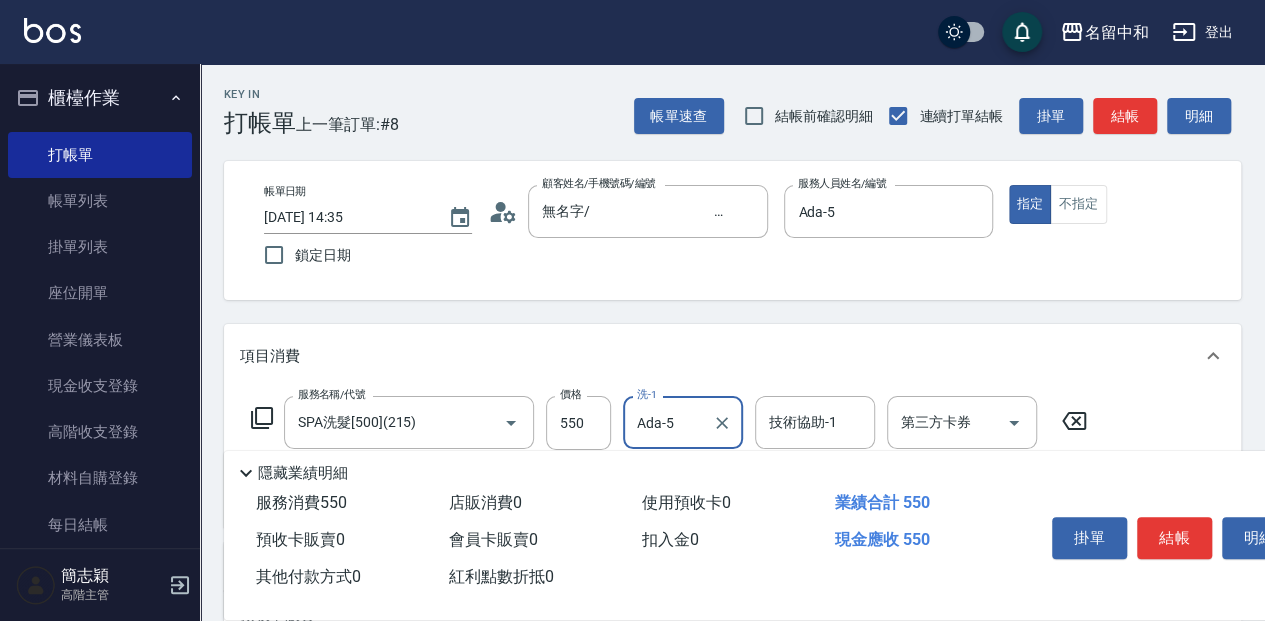 click on "技術協助-1" at bounding box center [815, 422] 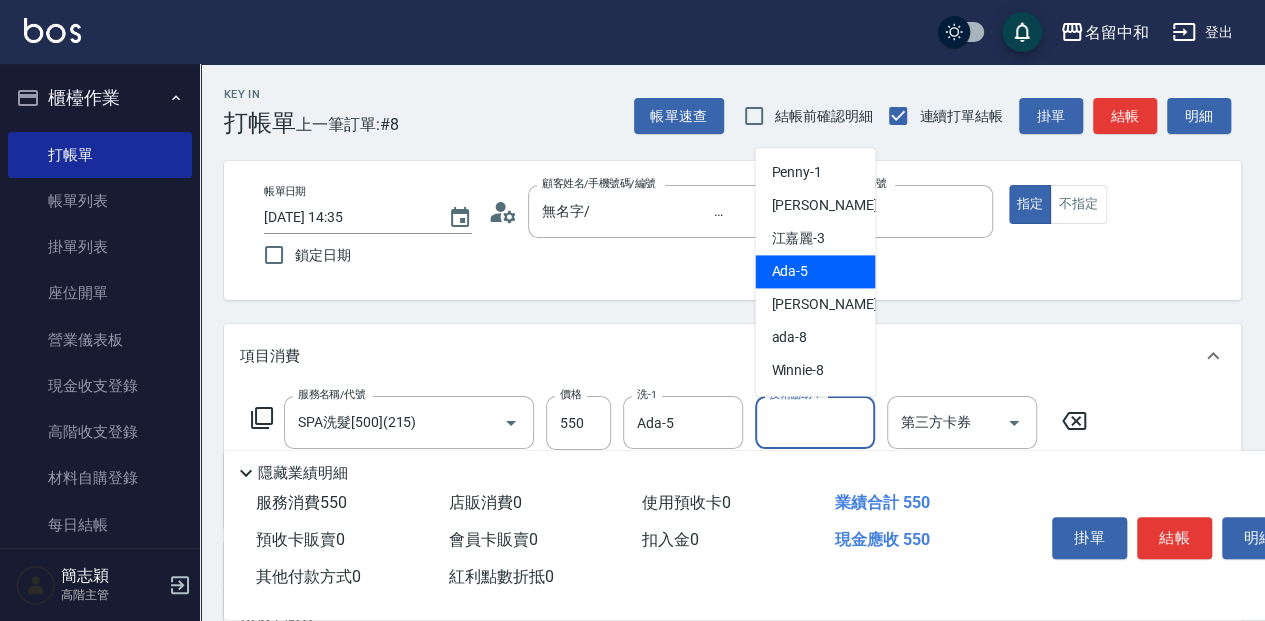 click on "Ada -5" at bounding box center [815, 271] 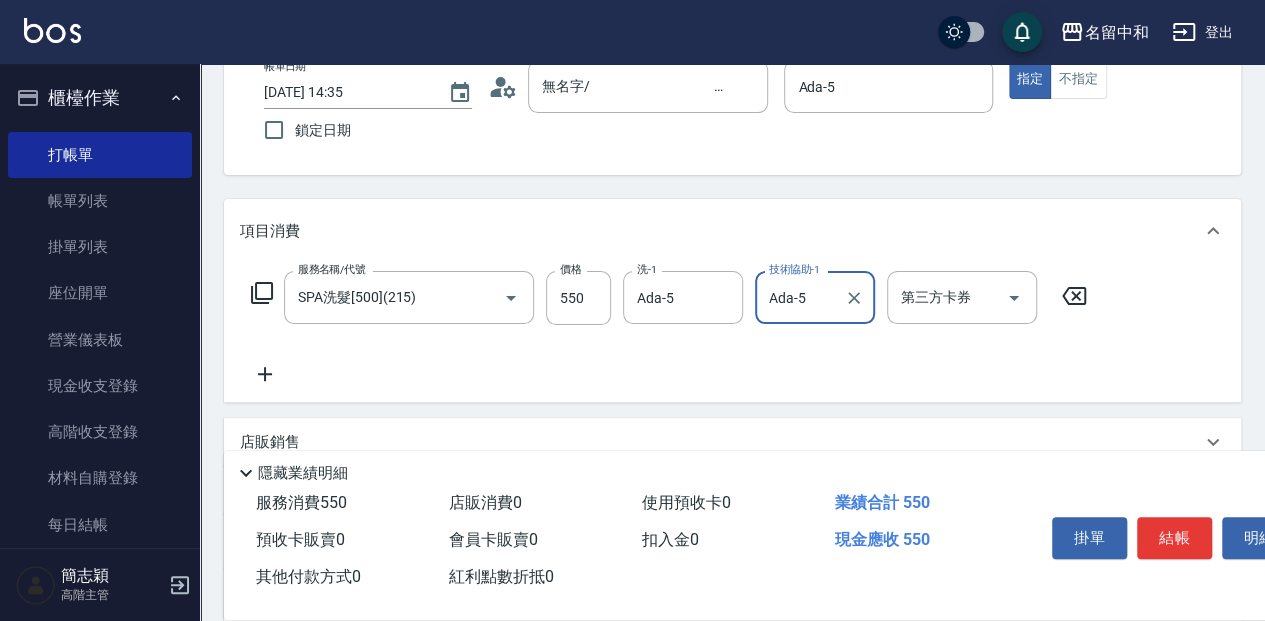 scroll, scrollTop: 133, scrollLeft: 0, axis: vertical 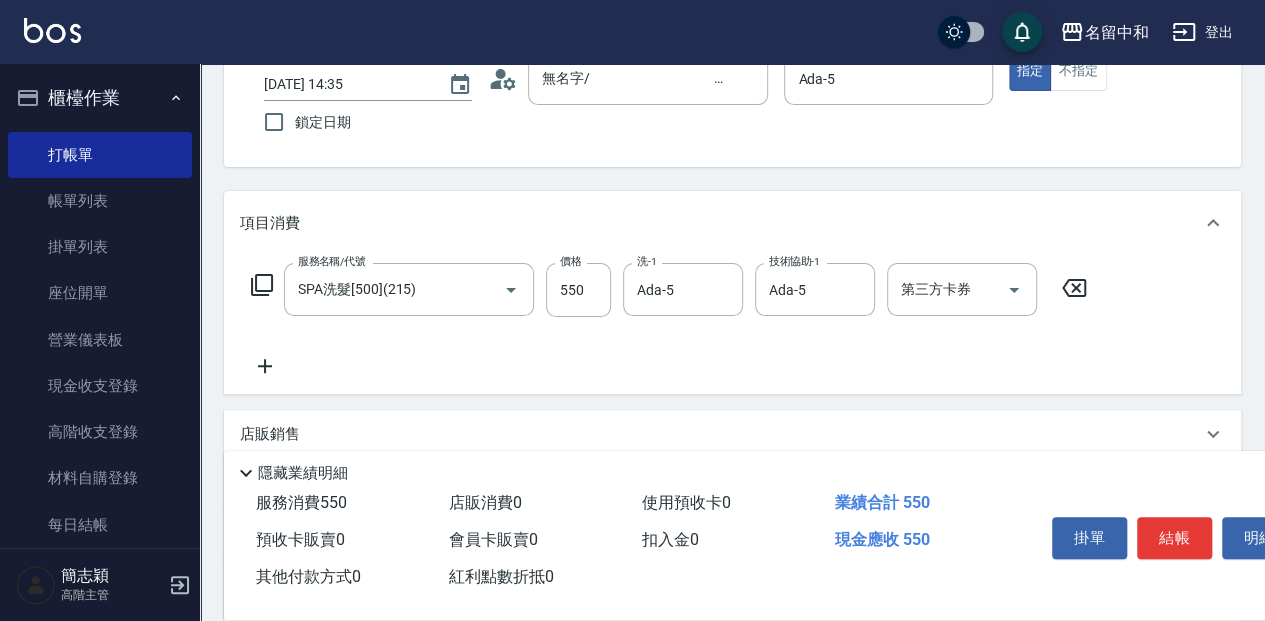 click 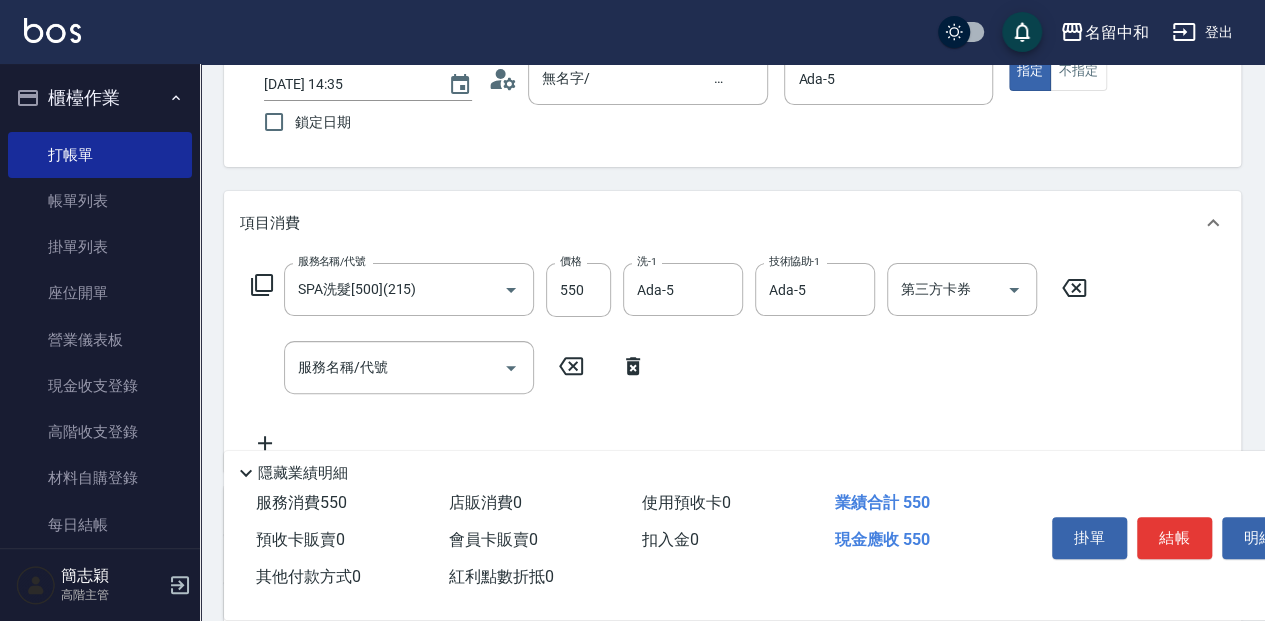 click 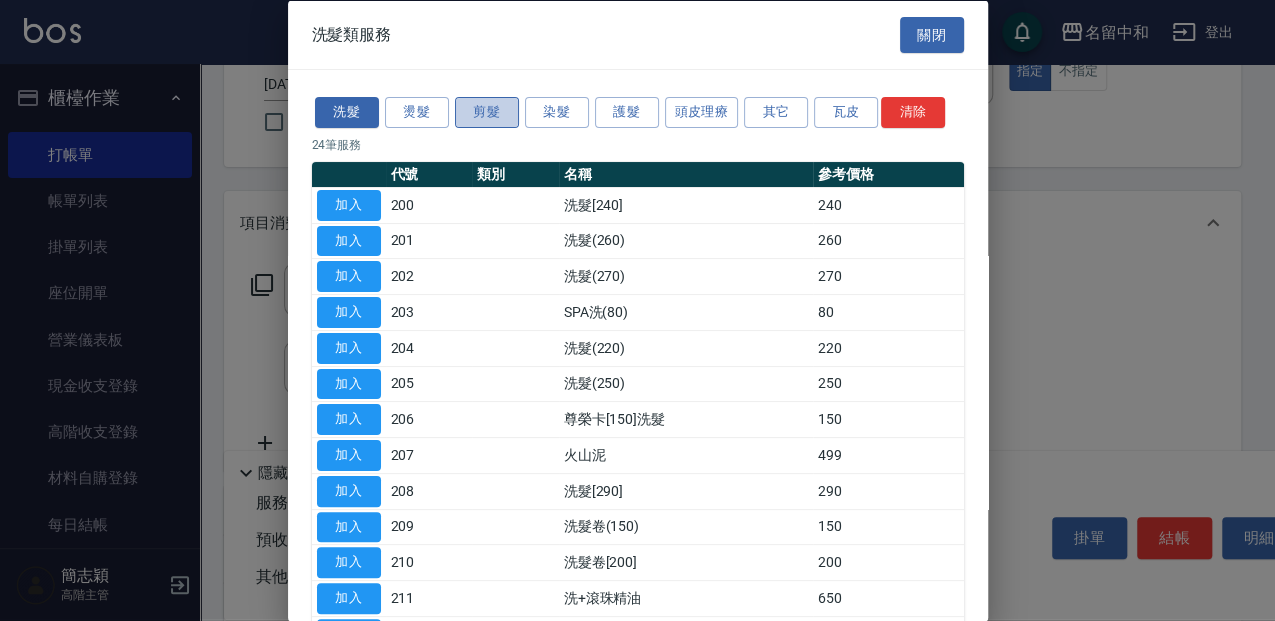 click on "剪髮" at bounding box center [487, 112] 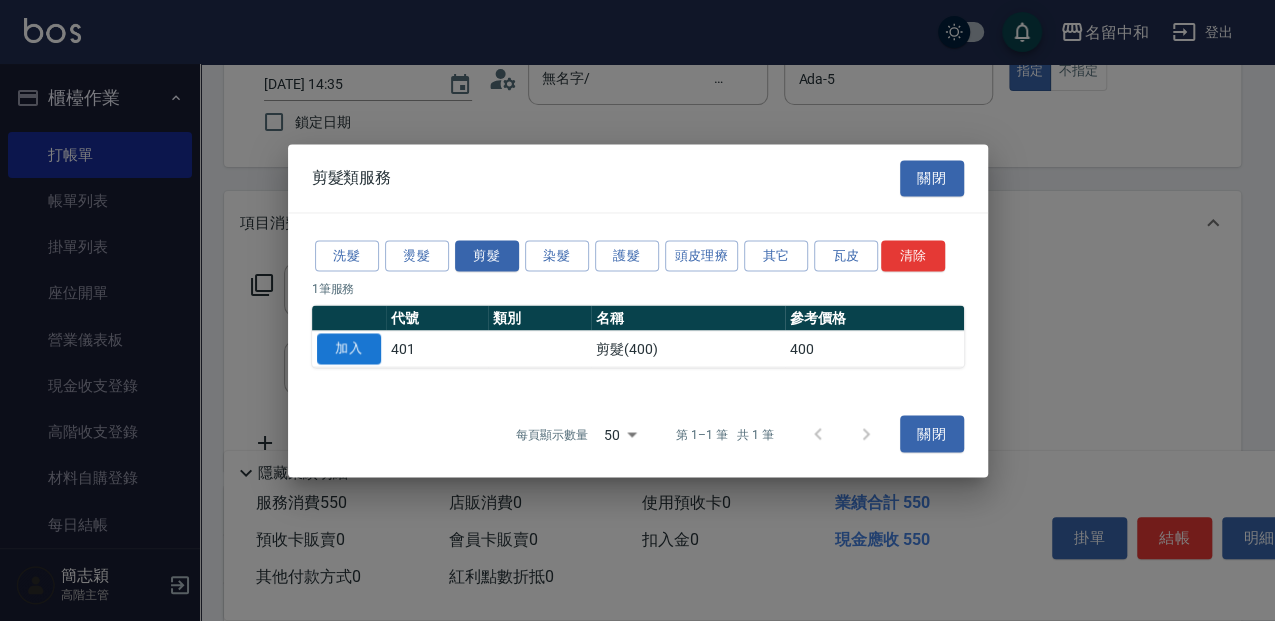 click on "加入" at bounding box center (349, 348) 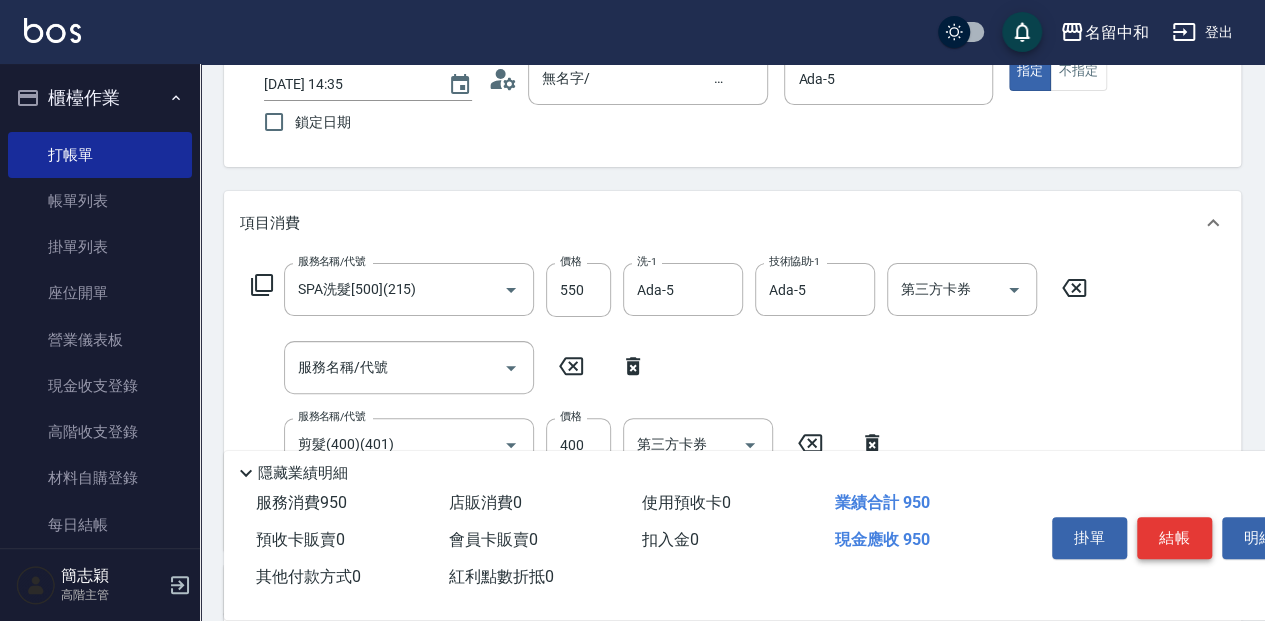 click on "結帳" at bounding box center (1174, 538) 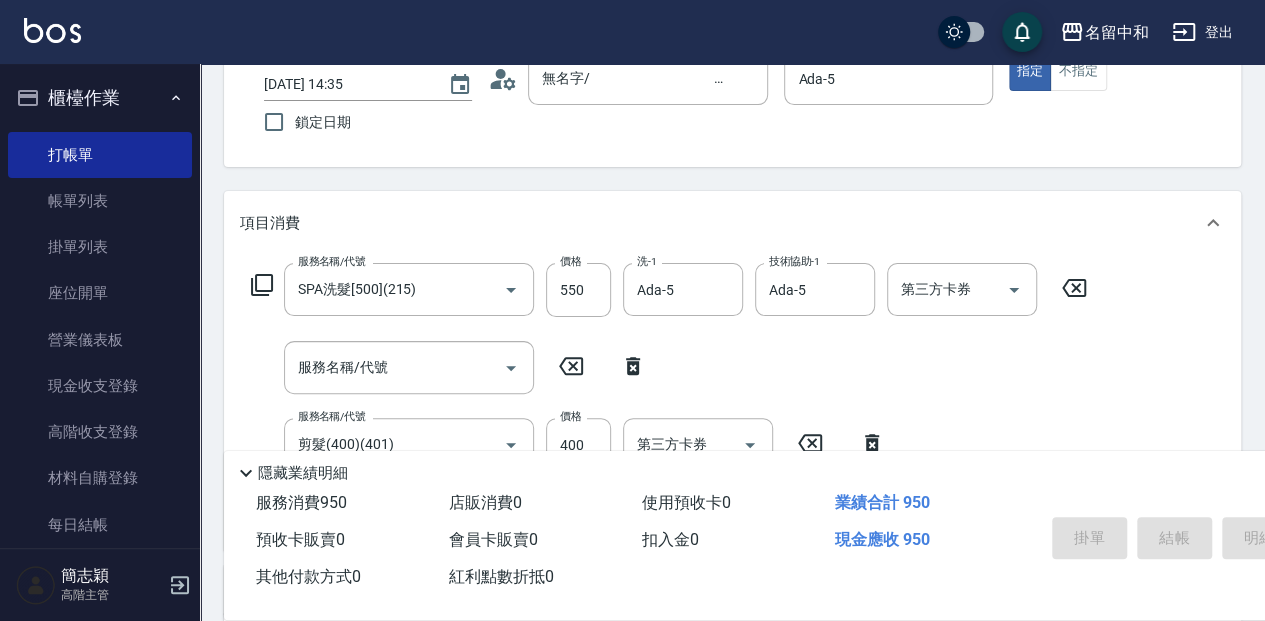 type on "[DATE] 15:39" 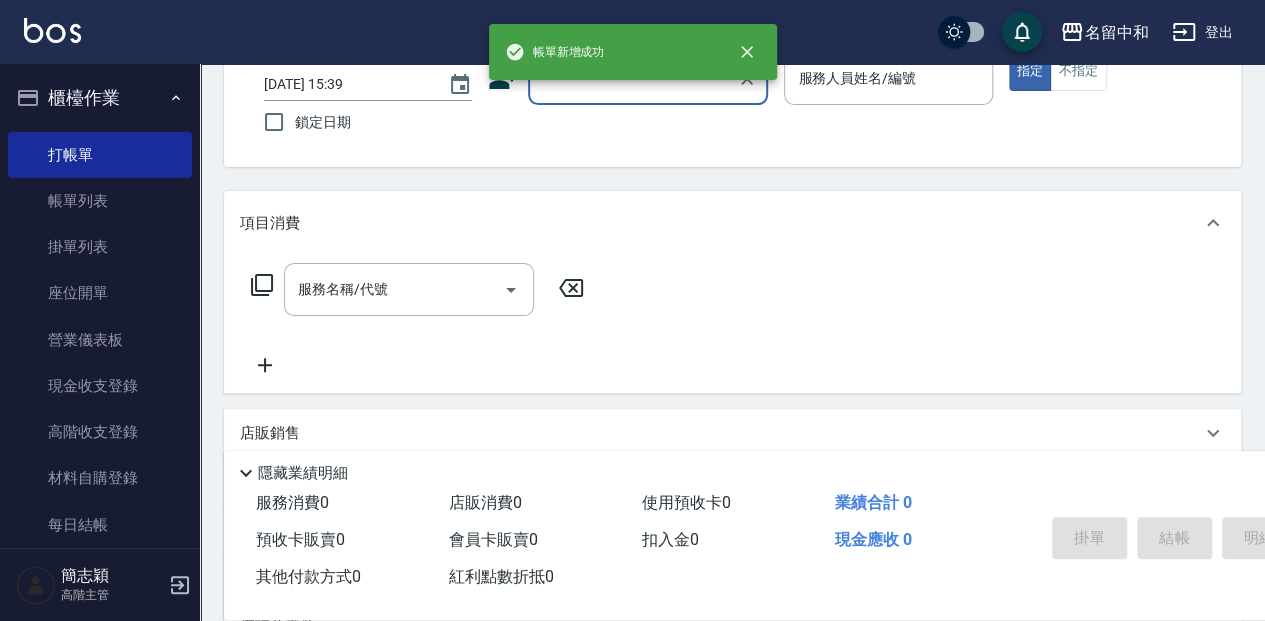 scroll, scrollTop: 0, scrollLeft: 0, axis: both 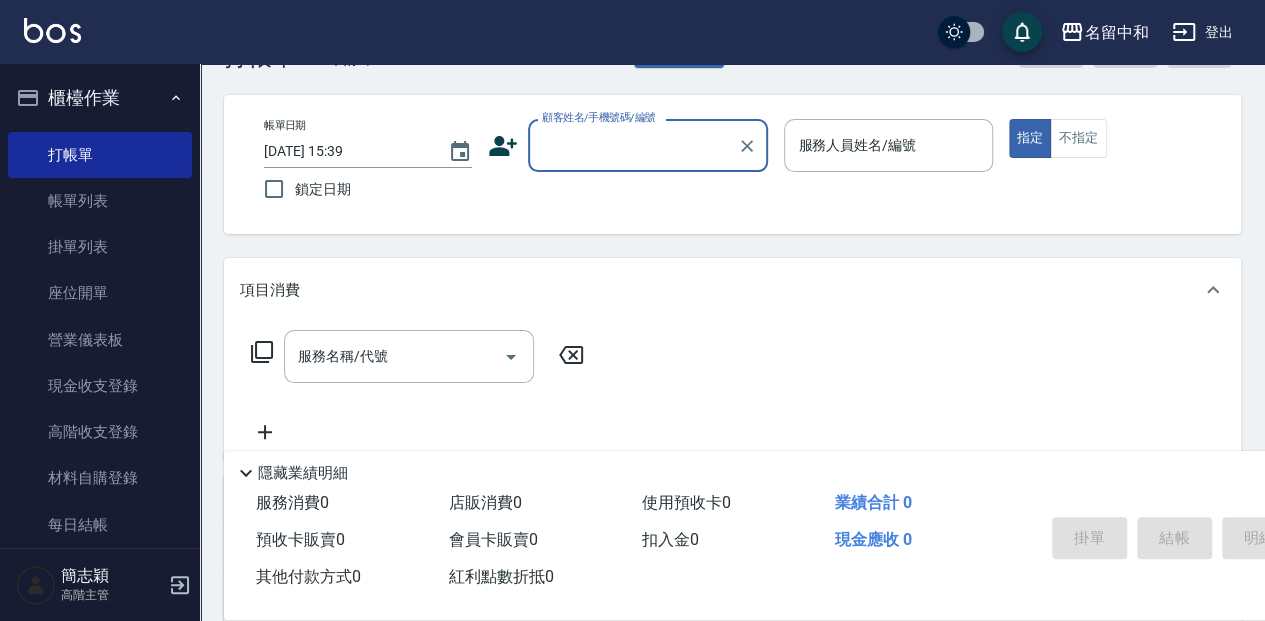click on "顧客姓名/手機號碼/編號" at bounding box center (633, 145) 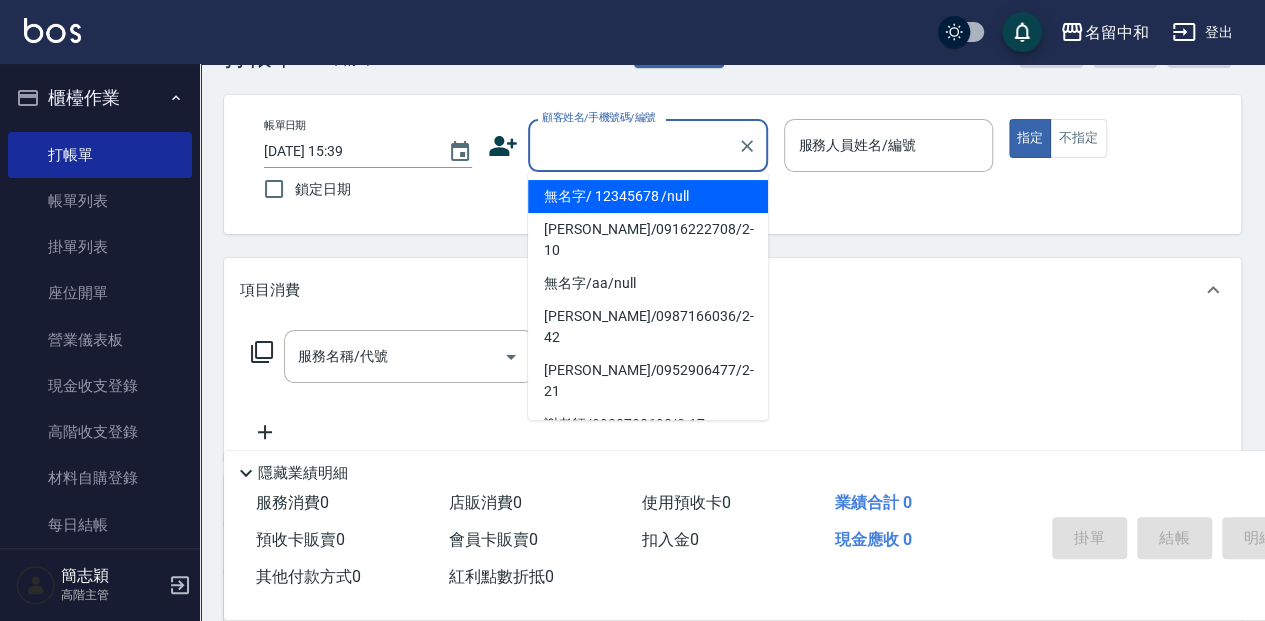 click on "無名字/                                                 12345678                              /null" at bounding box center (648, 196) 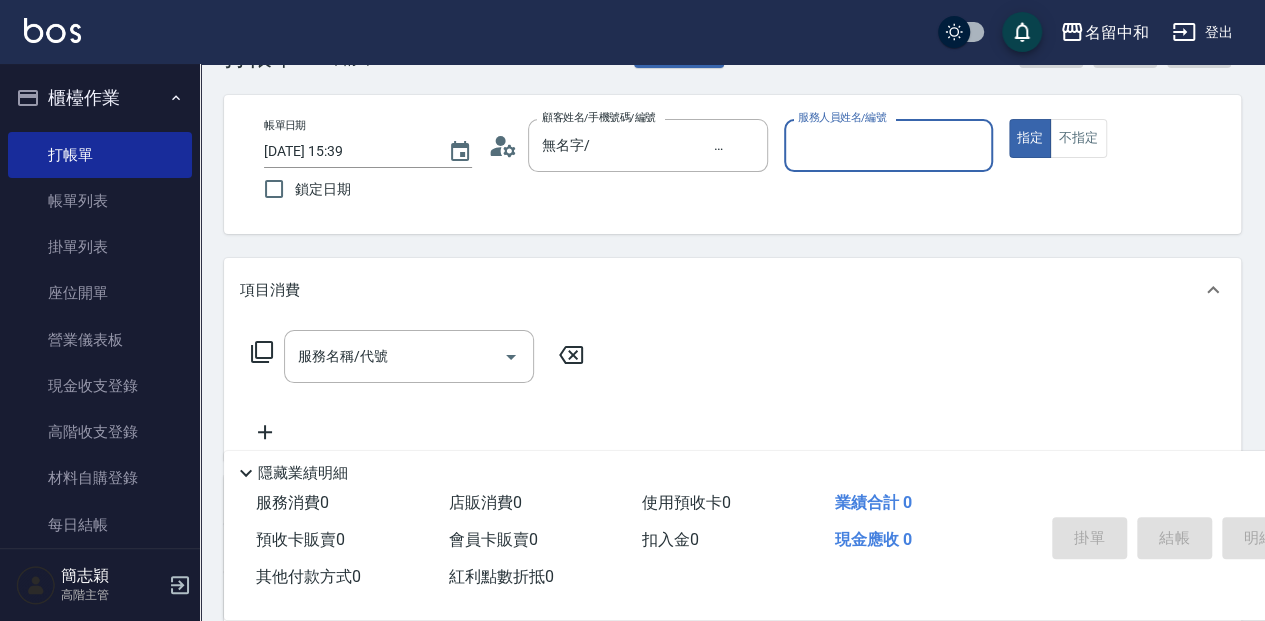 click on "服務人員姓名/編號" at bounding box center (888, 145) 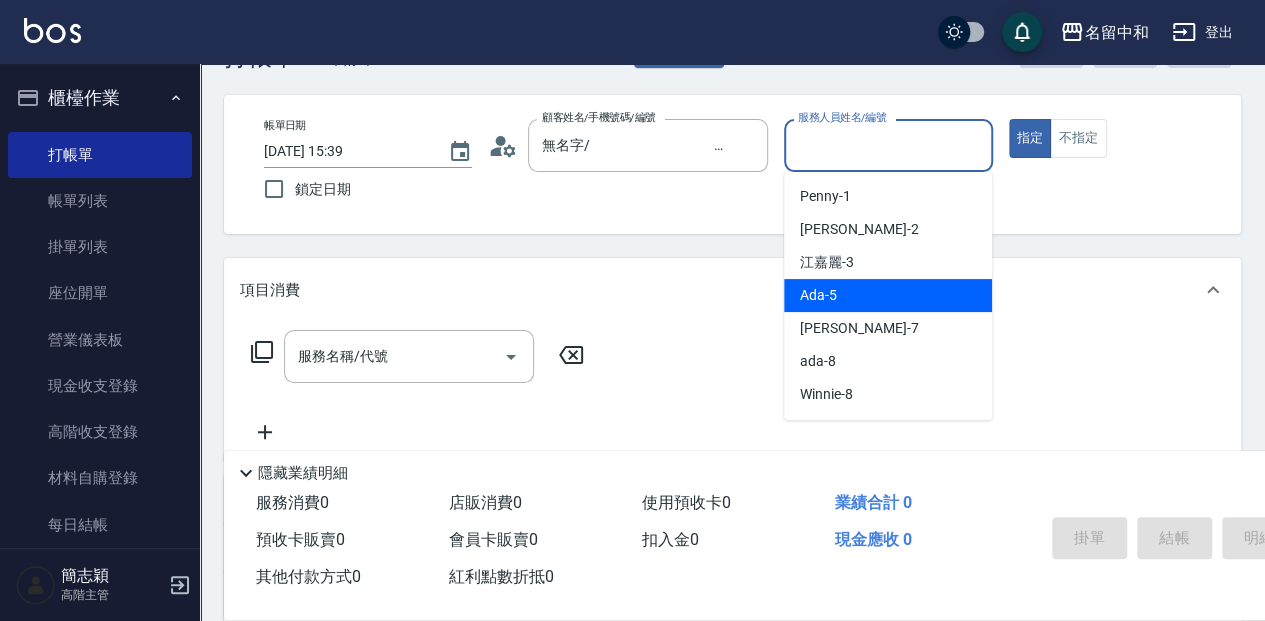 click on "Ada -5" at bounding box center (888, 295) 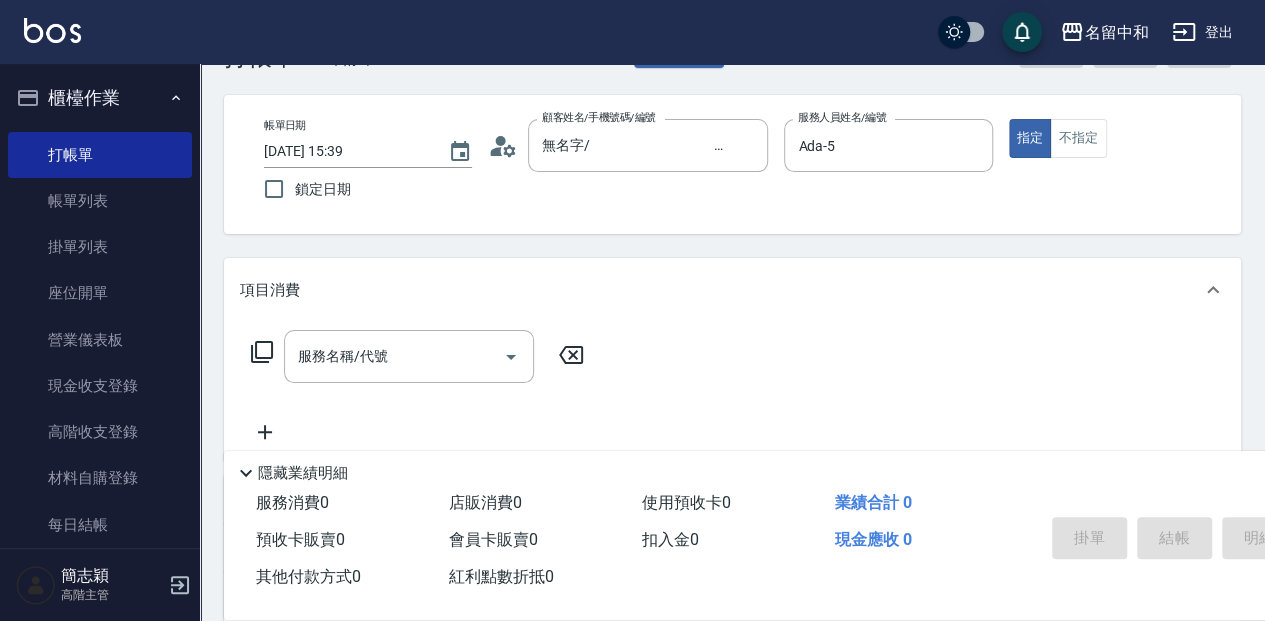 click 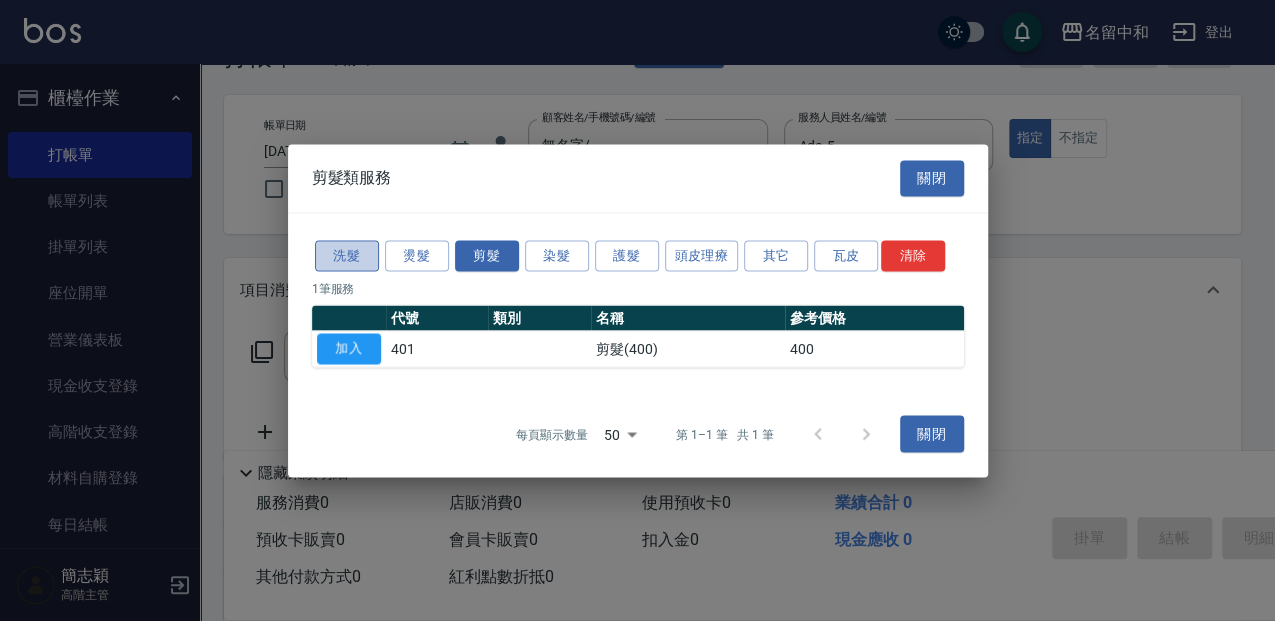 click on "洗髮" at bounding box center [347, 255] 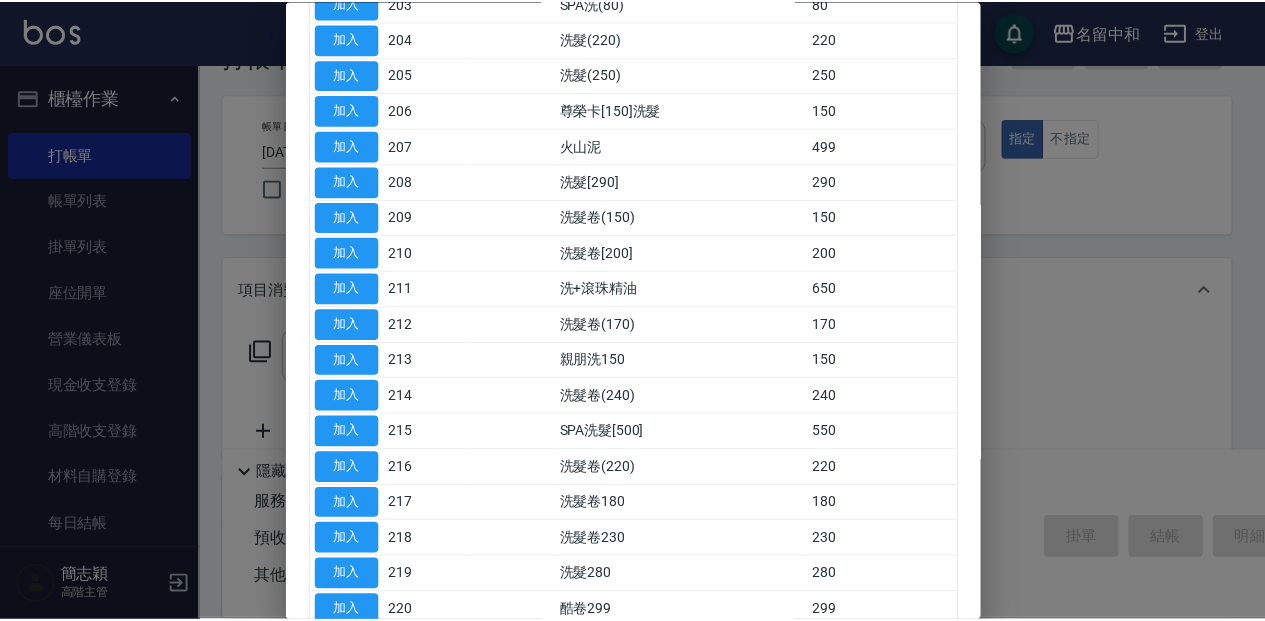 scroll, scrollTop: 333, scrollLeft: 0, axis: vertical 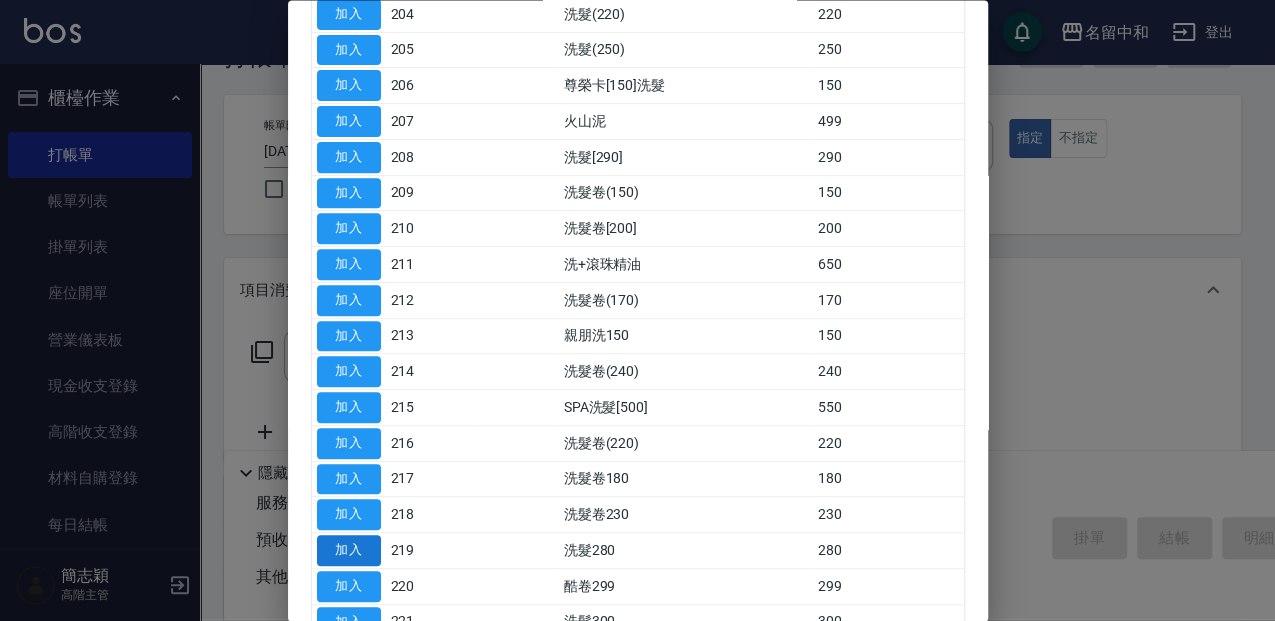click on "加入" at bounding box center [349, 551] 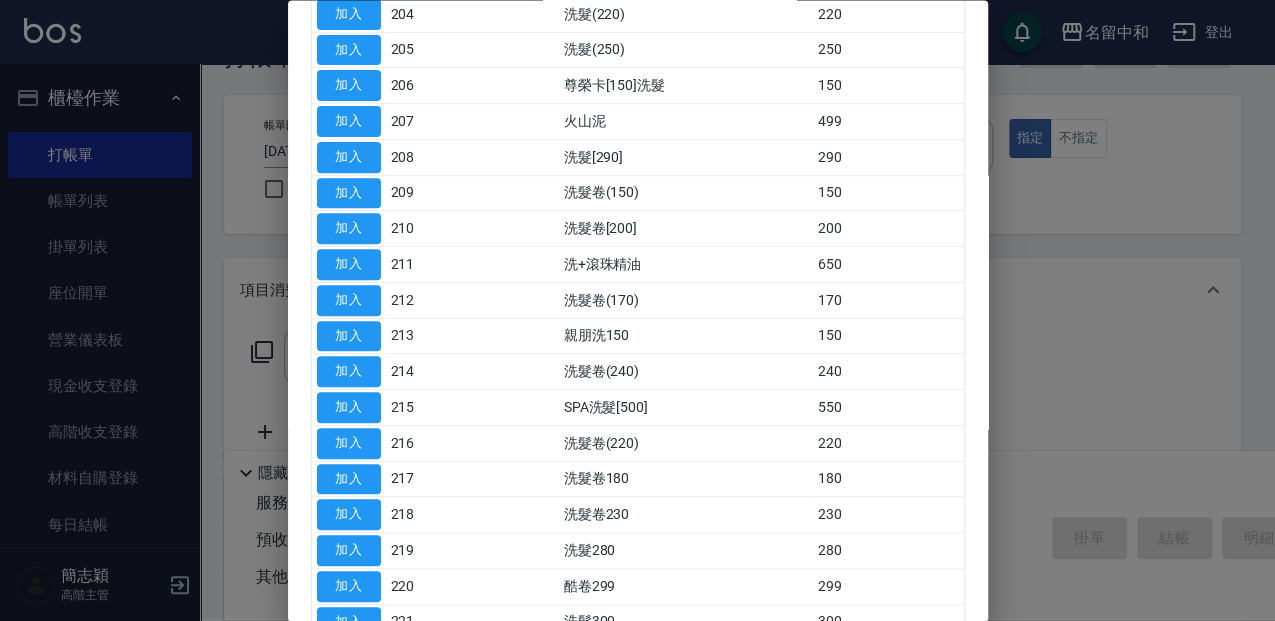 type on "洗髮280(219)" 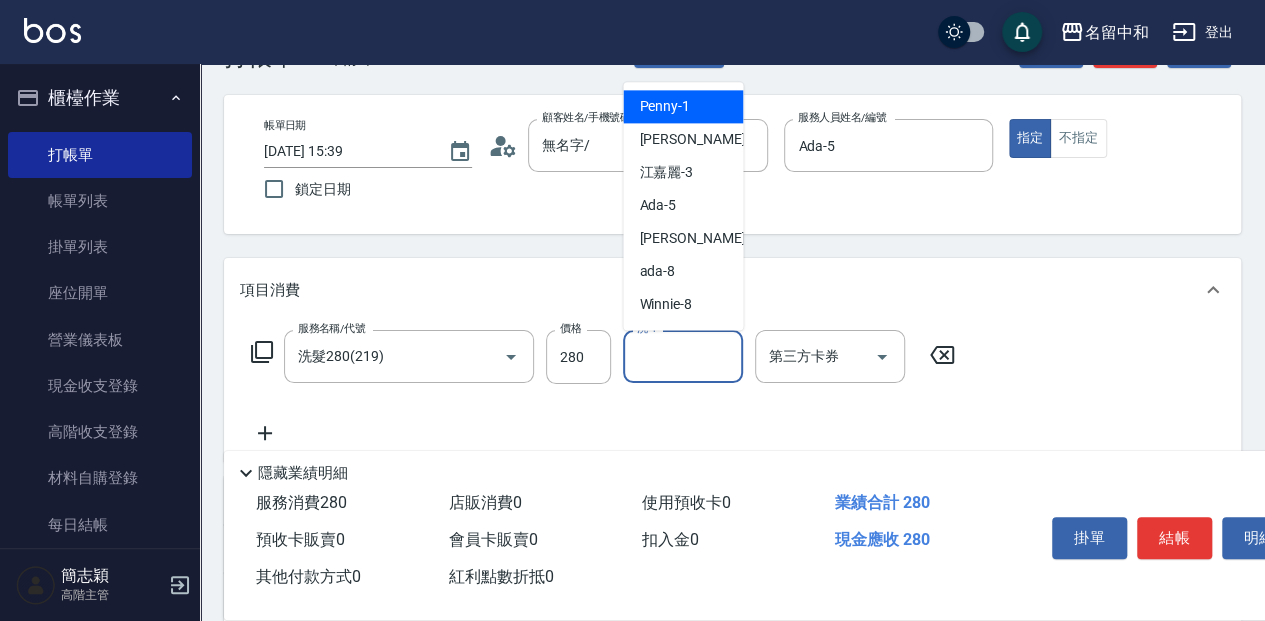 drag, startPoint x: 697, startPoint y: 346, endPoint x: 702, endPoint y: 334, distance: 13 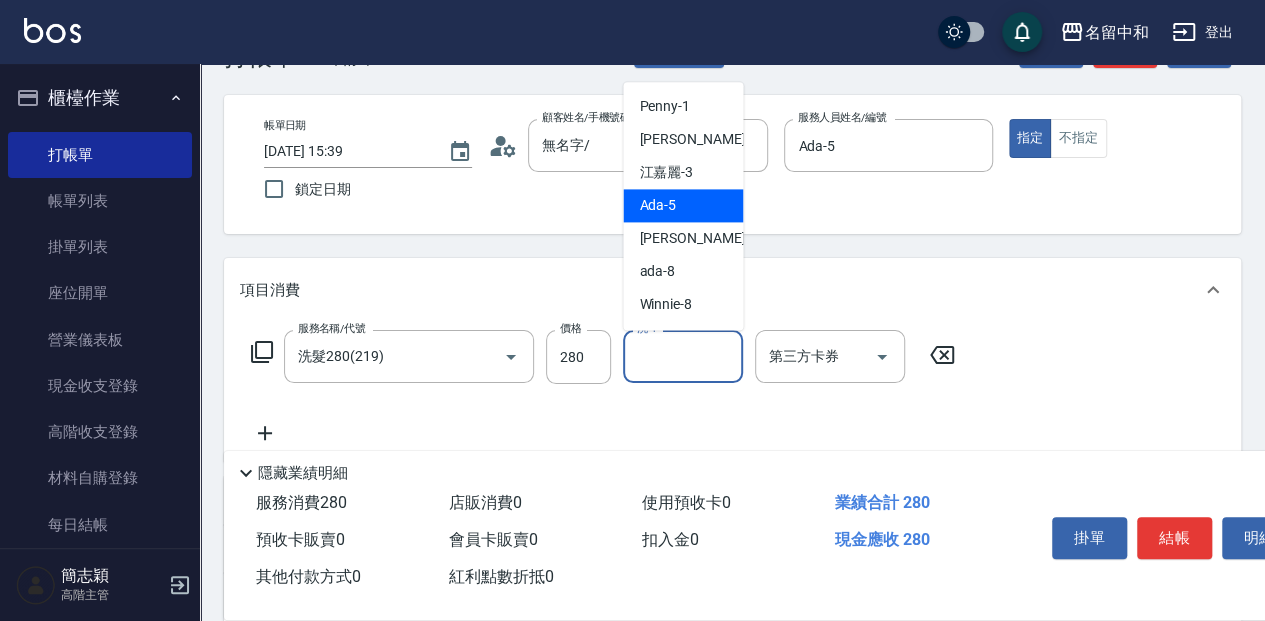 click on "Ada -5" at bounding box center (683, 205) 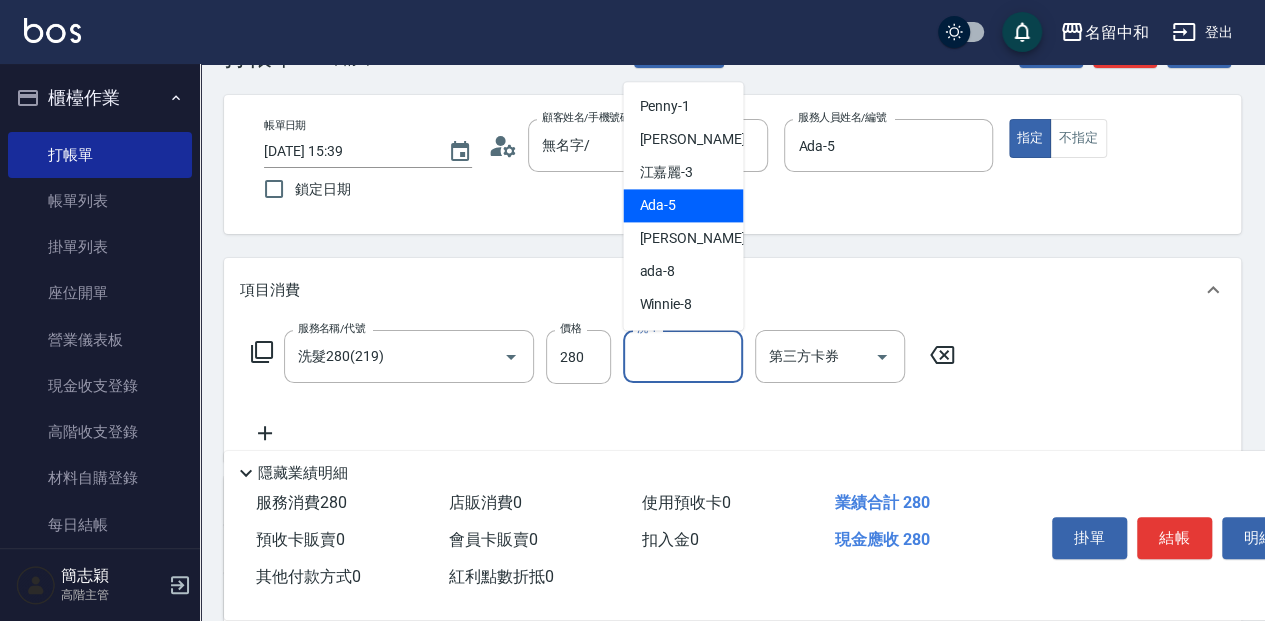 type on "Ada-5" 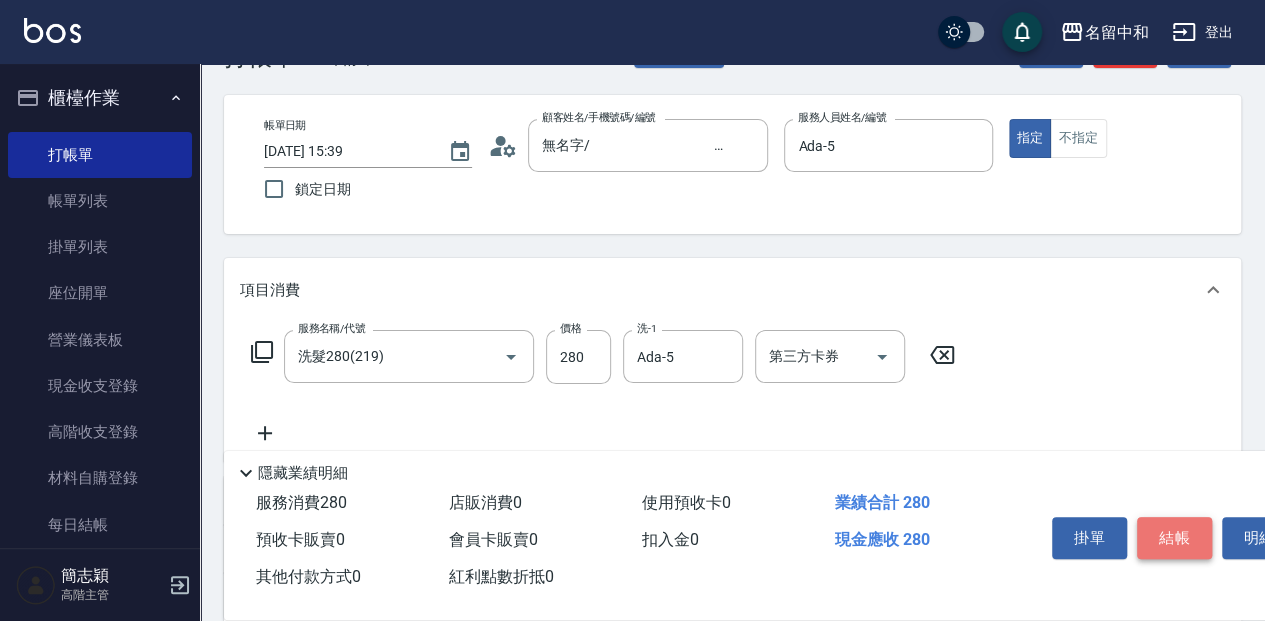 click on "結帳" at bounding box center (1174, 538) 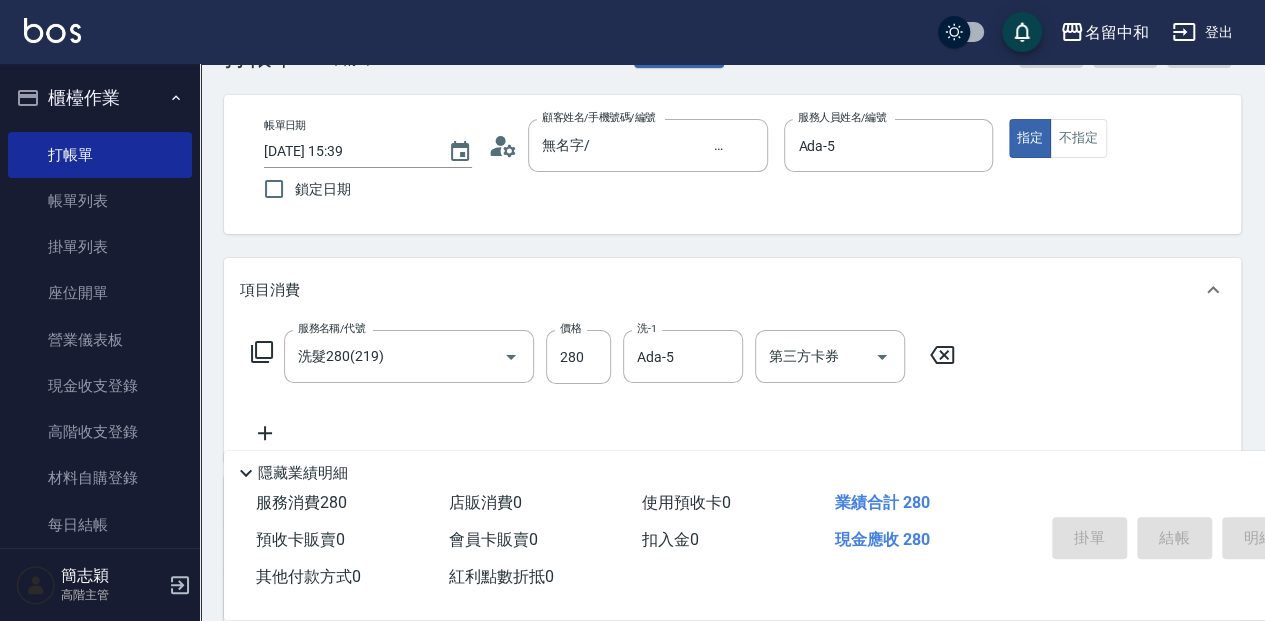 type 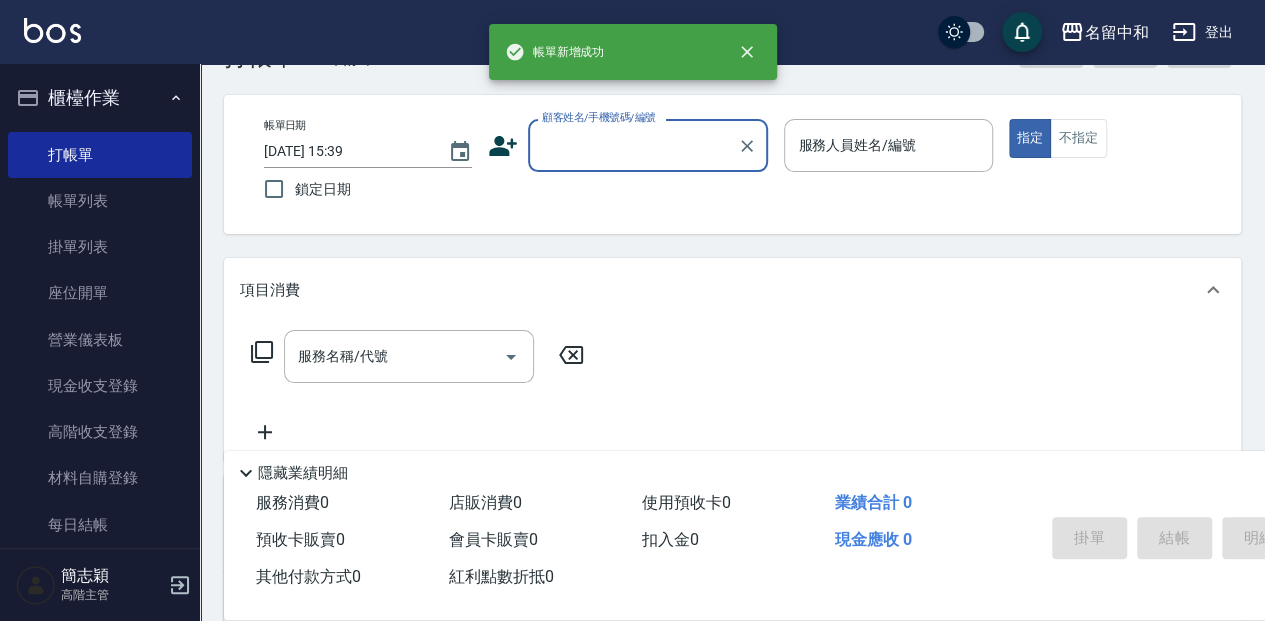 scroll, scrollTop: 0, scrollLeft: 0, axis: both 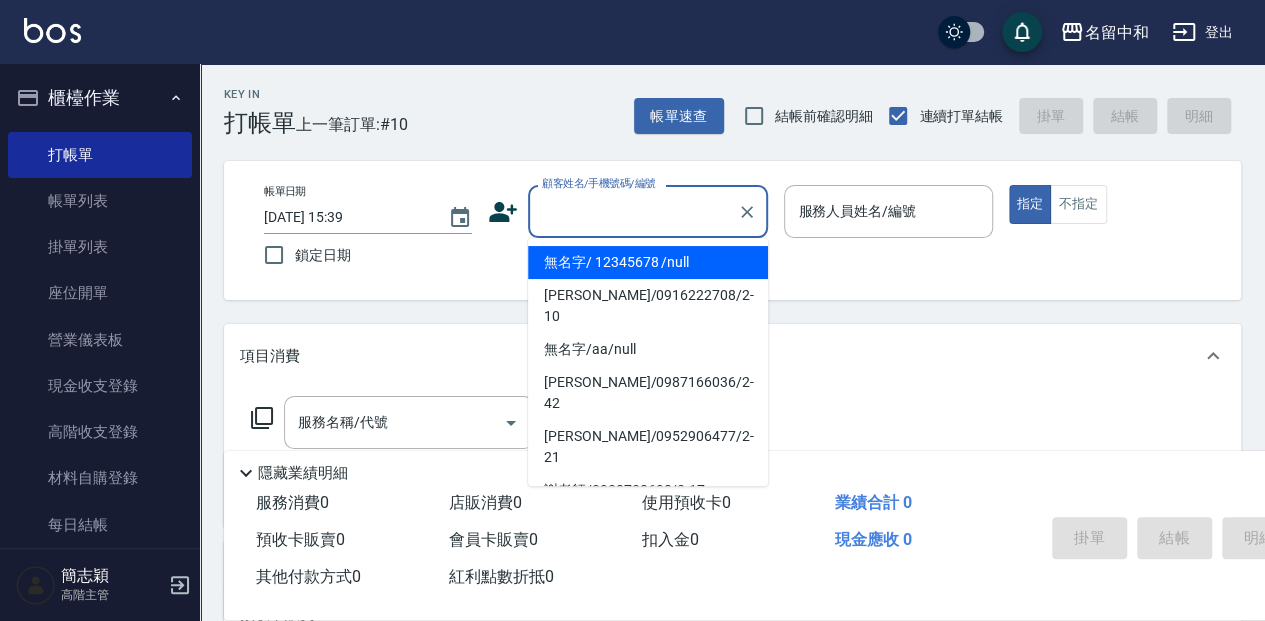 click on "顧客姓名/手機號碼/編號" at bounding box center (633, 211) 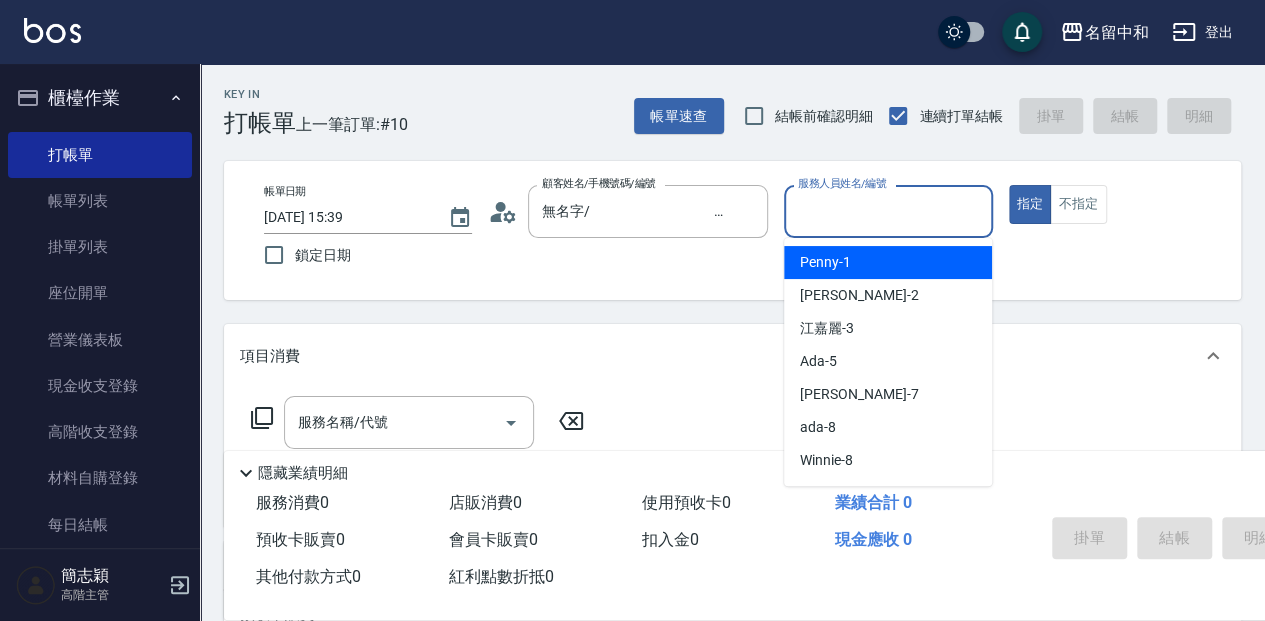 click on "服務人員姓名/編號" at bounding box center [888, 211] 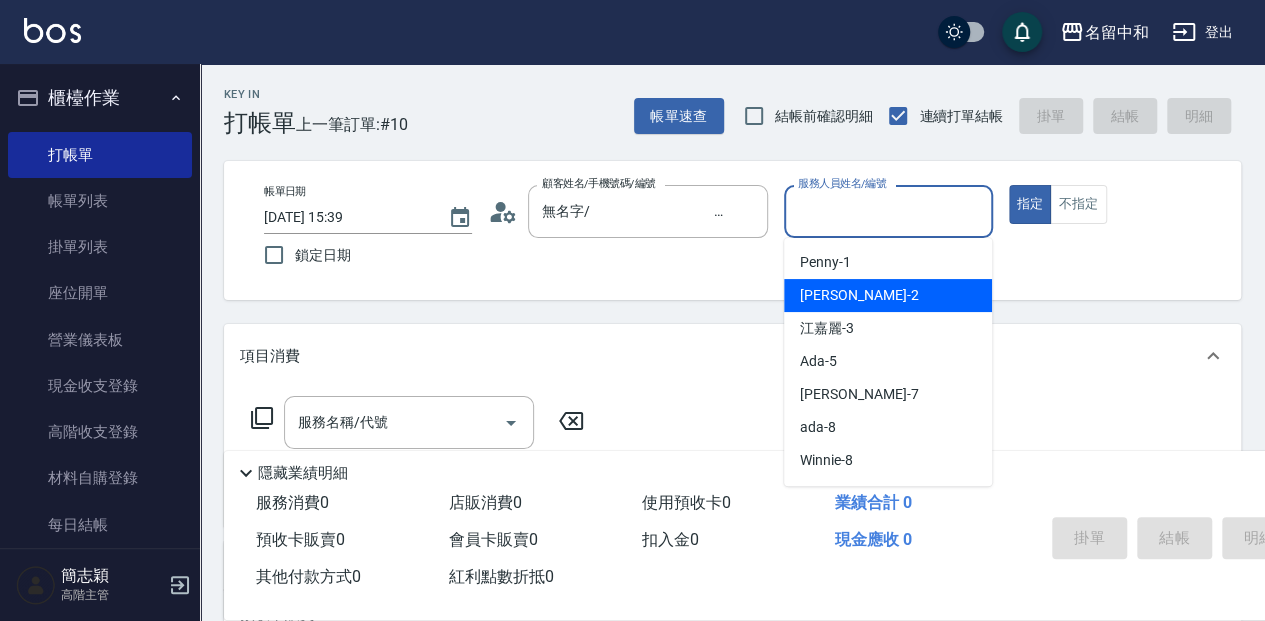 drag, startPoint x: 870, startPoint y: 288, endPoint x: 854, endPoint y: 291, distance: 16.27882 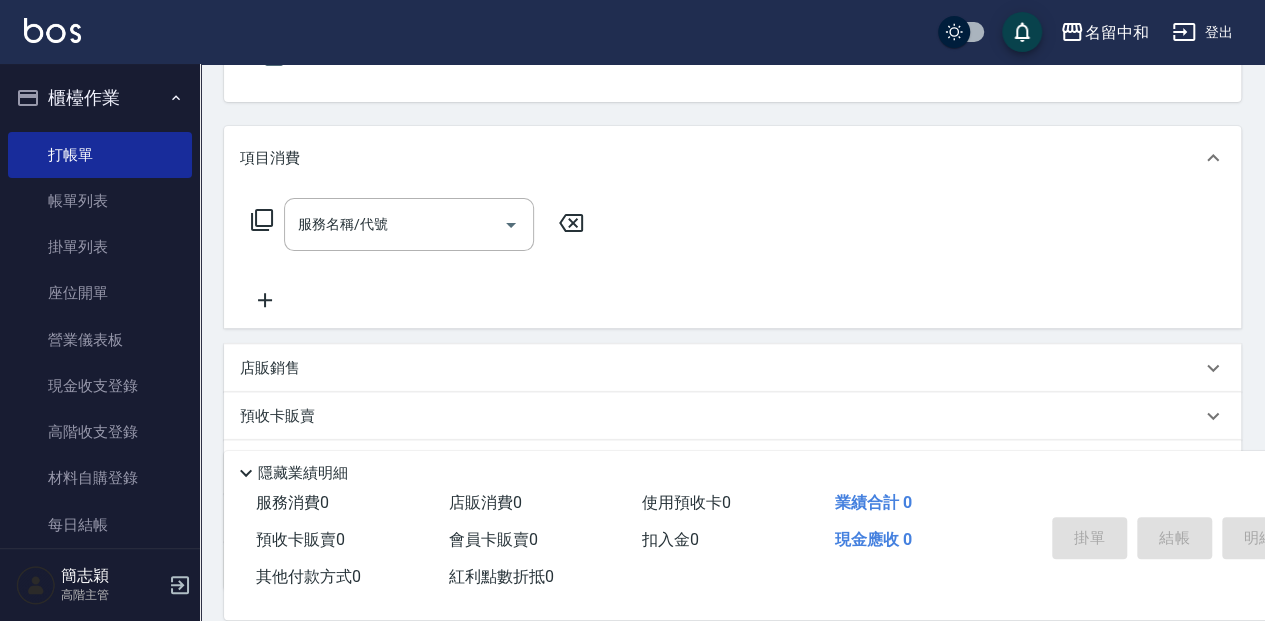 scroll, scrollTop: 200, scrollLeft: 0, axis: vertical 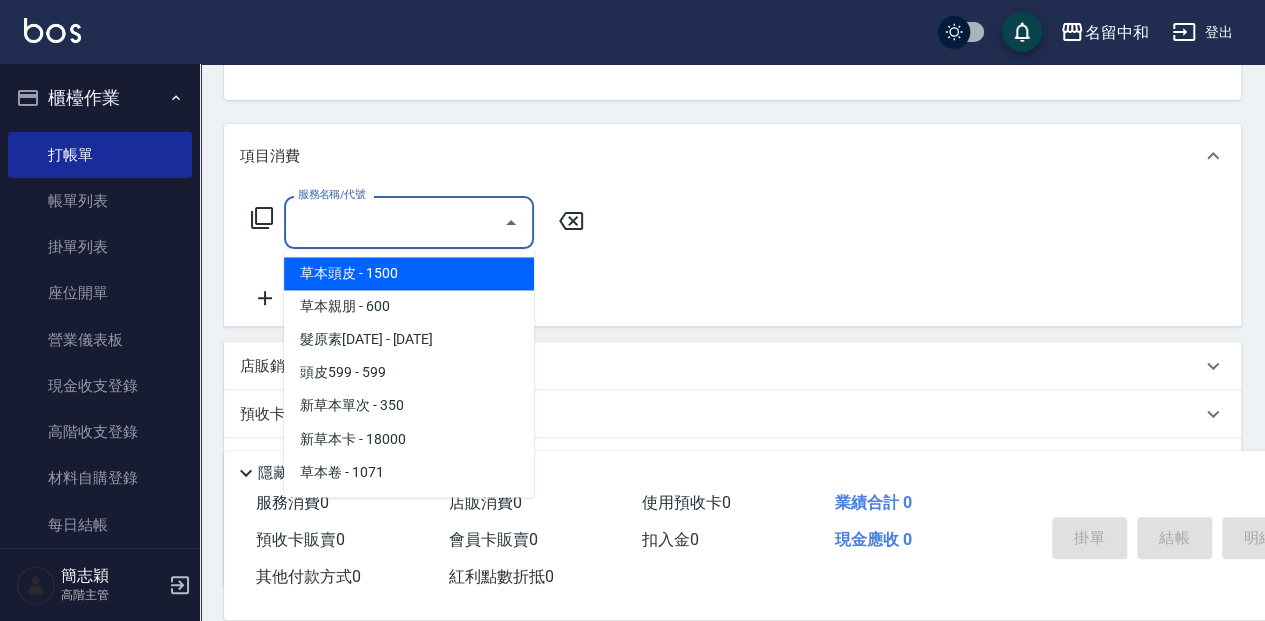 click on "服務名稱/代號" at bounding box center [394, 222] 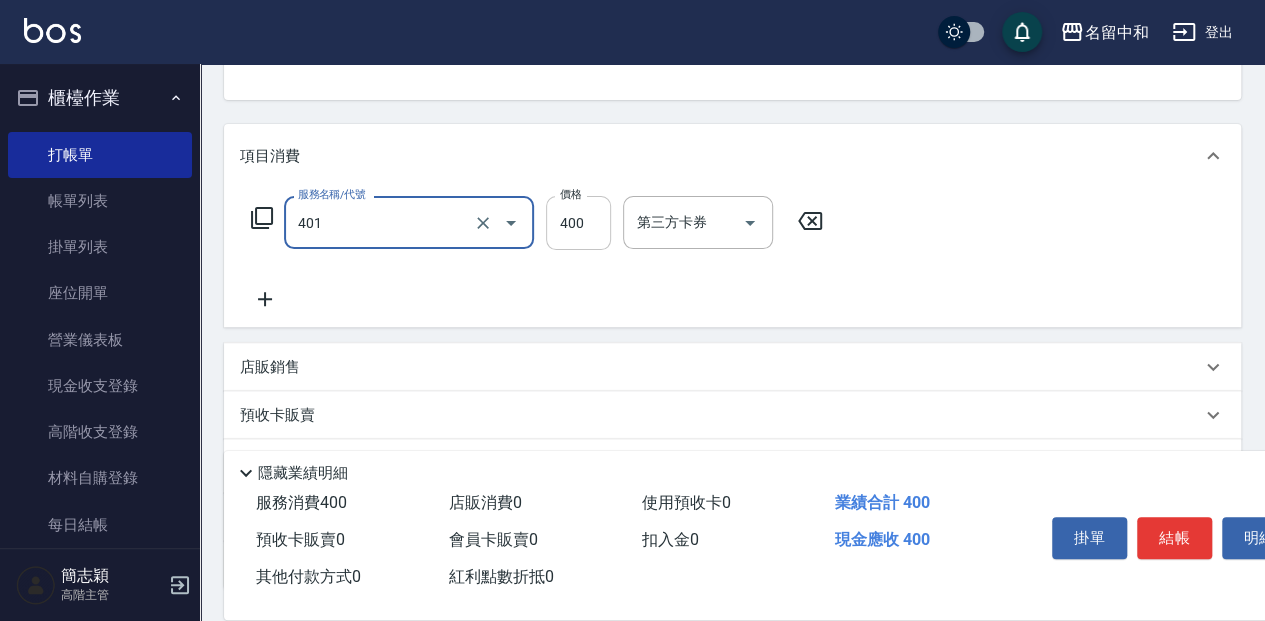 type on "剪髮(400)(401)" 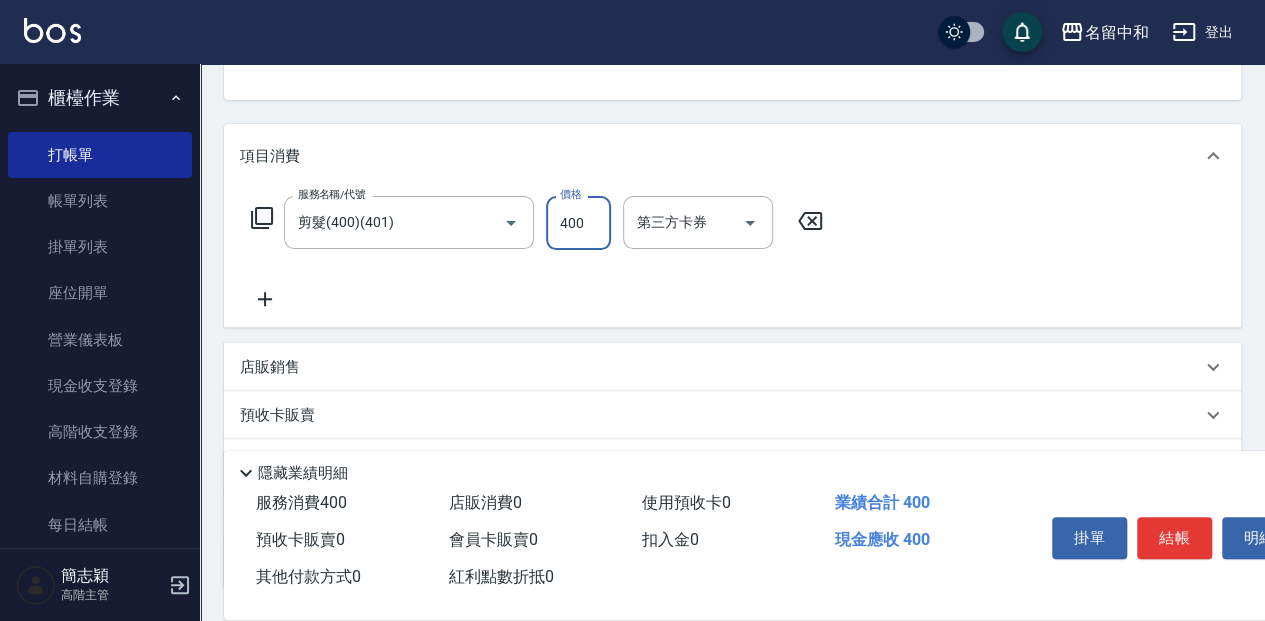 click on "400" at bounding box center [578, 223] 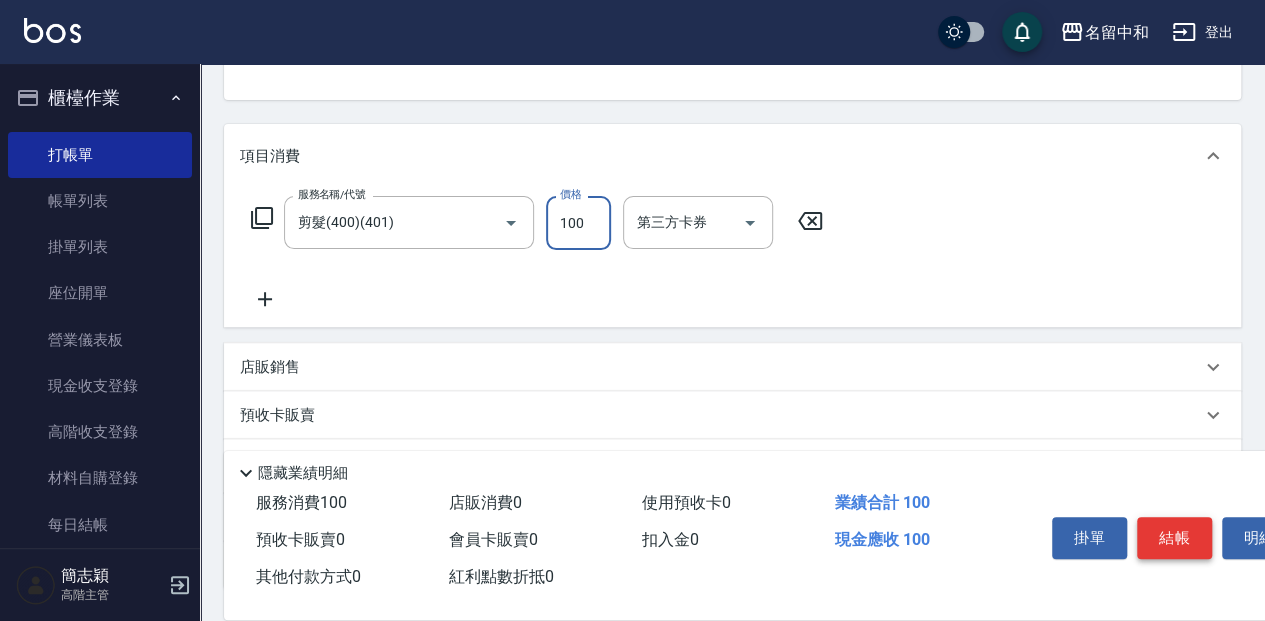 type on "100" 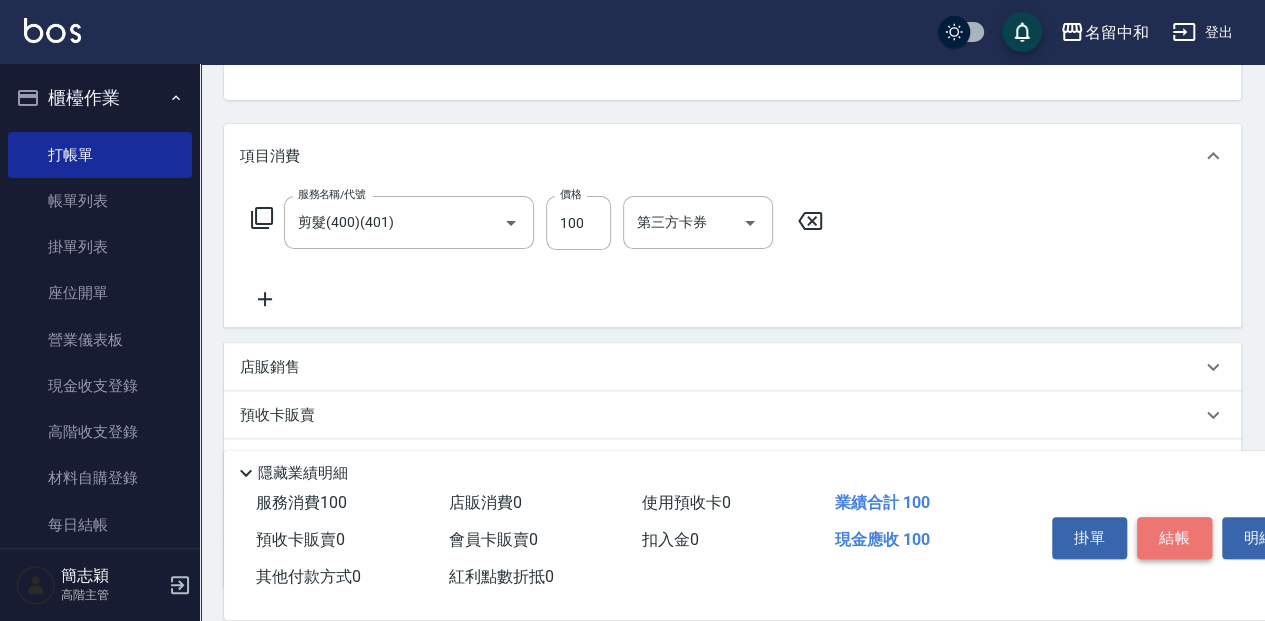 click on "結帳" at bounding box center (1174, 538) 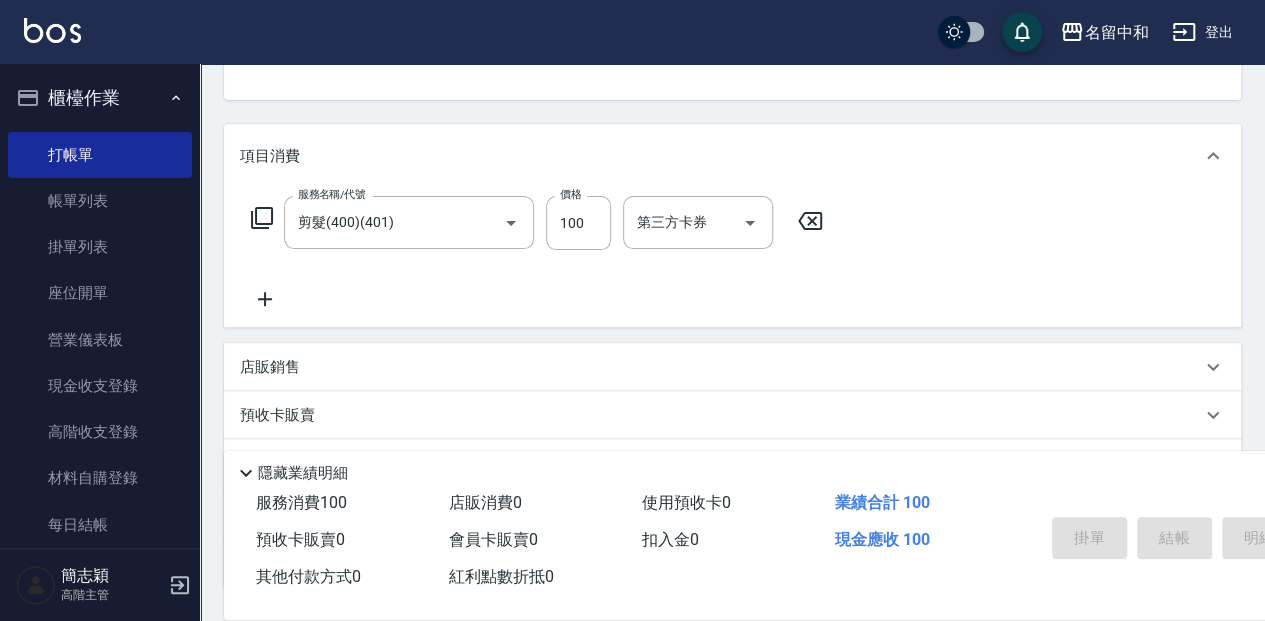 type on "[DATE] 16:09" 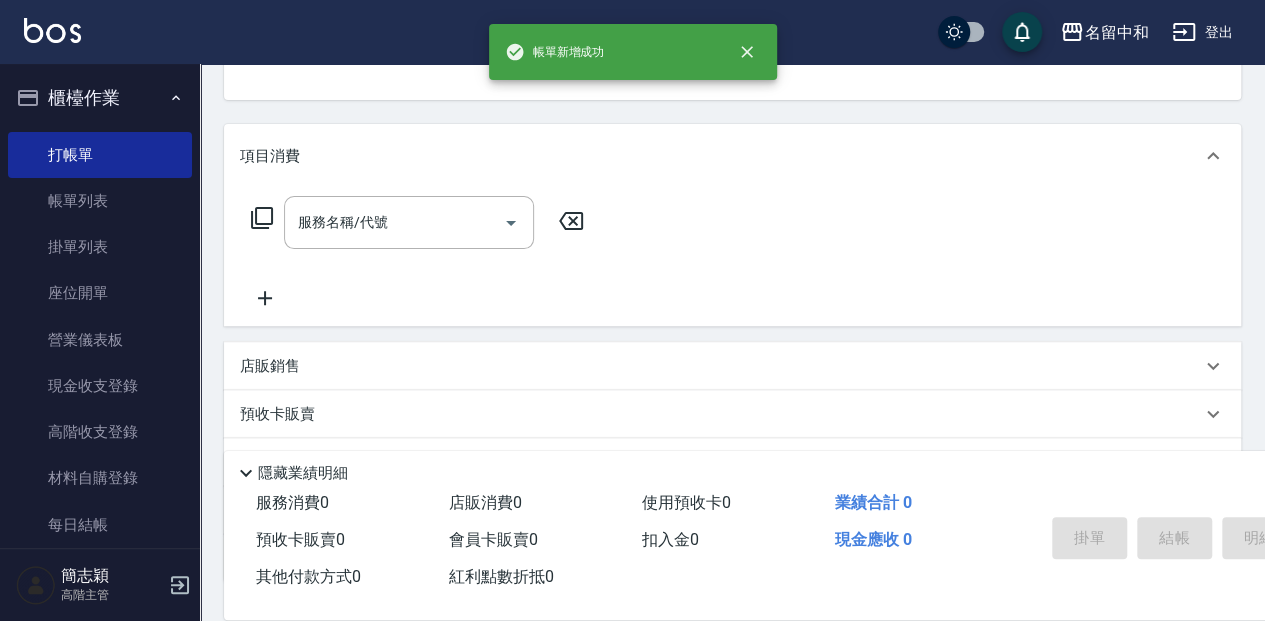 scroll, scrollTop: 194, scrollLeft: 0, axis: vertical 